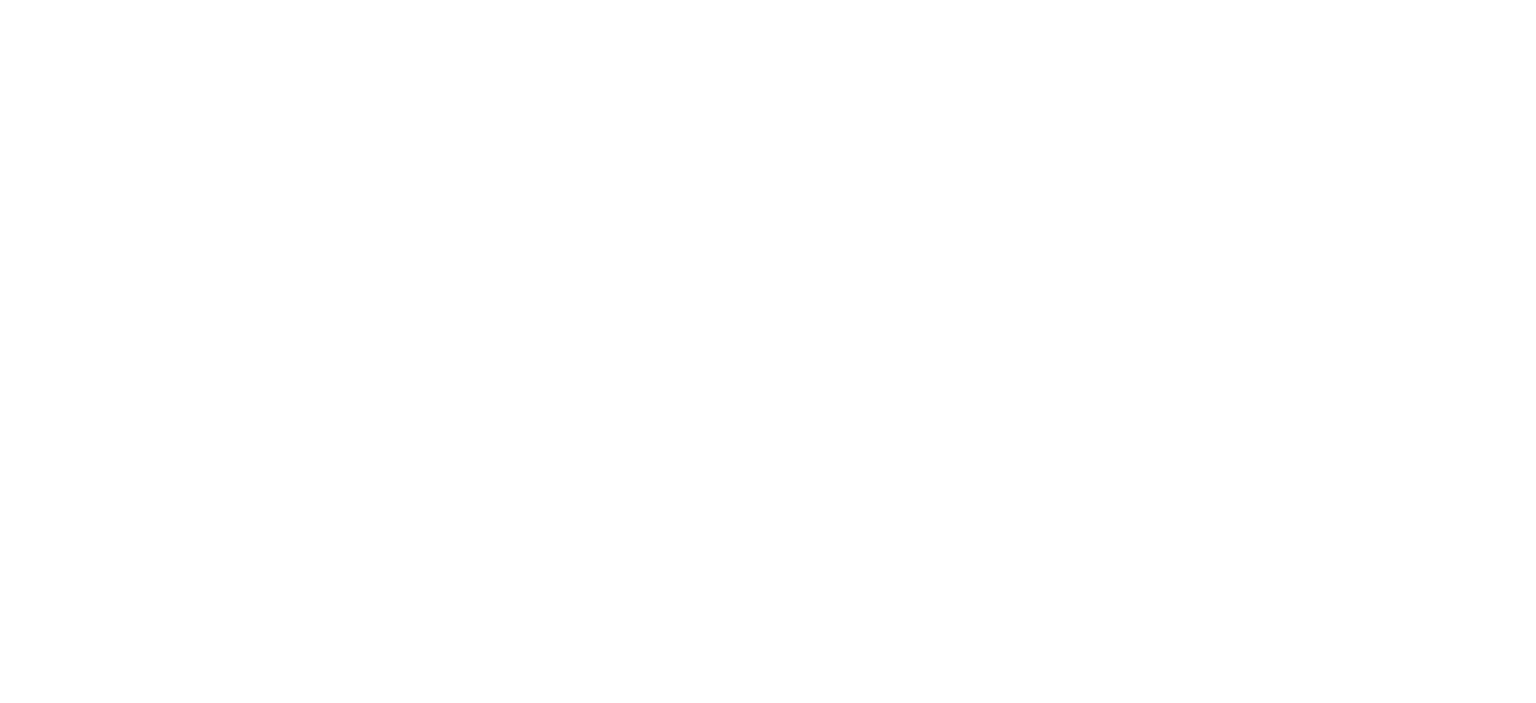 scroll, scrollTop: 0, scrollLeft: 0, axis: both 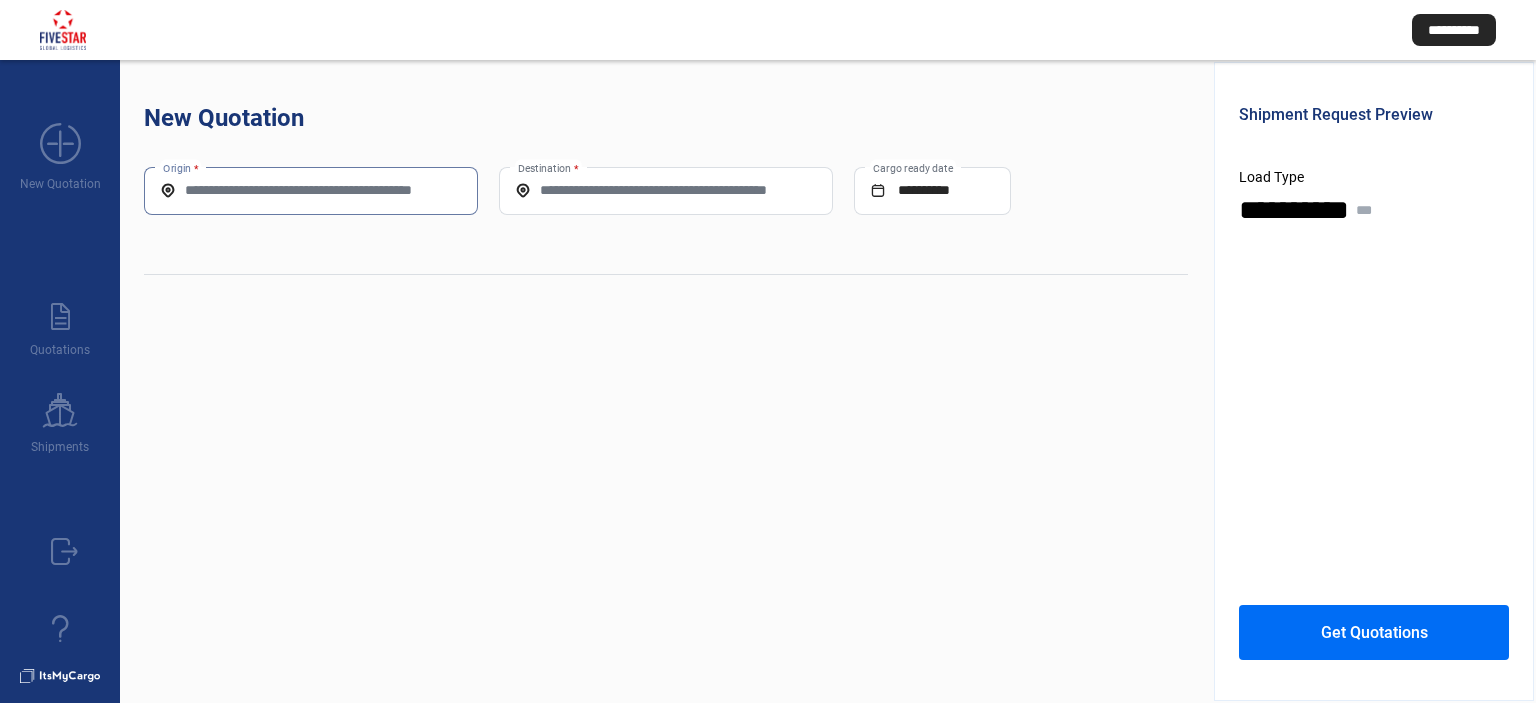 click on "Origin *" at bounding box center (311, 190) 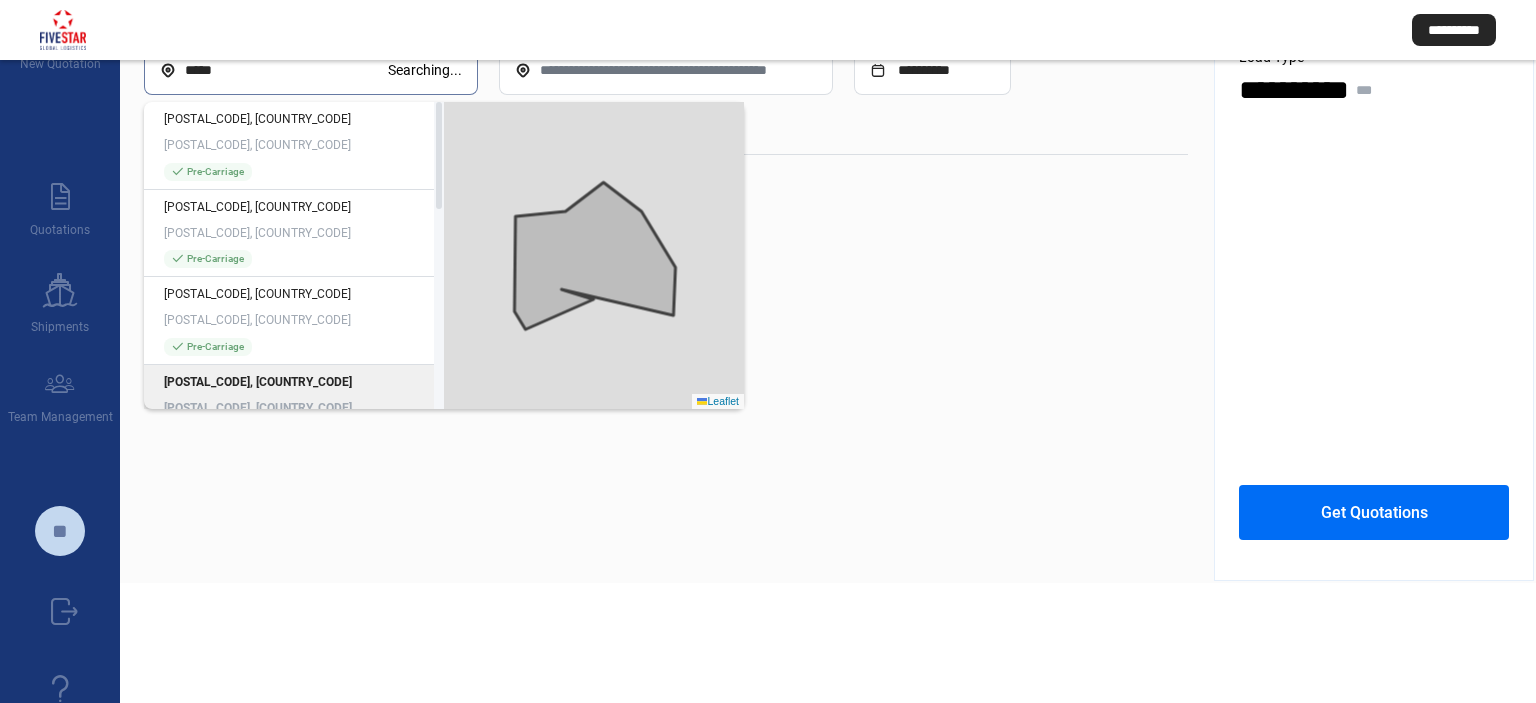 scroll, scrollTop: 200, scrollLeft: 0, axis: vertical 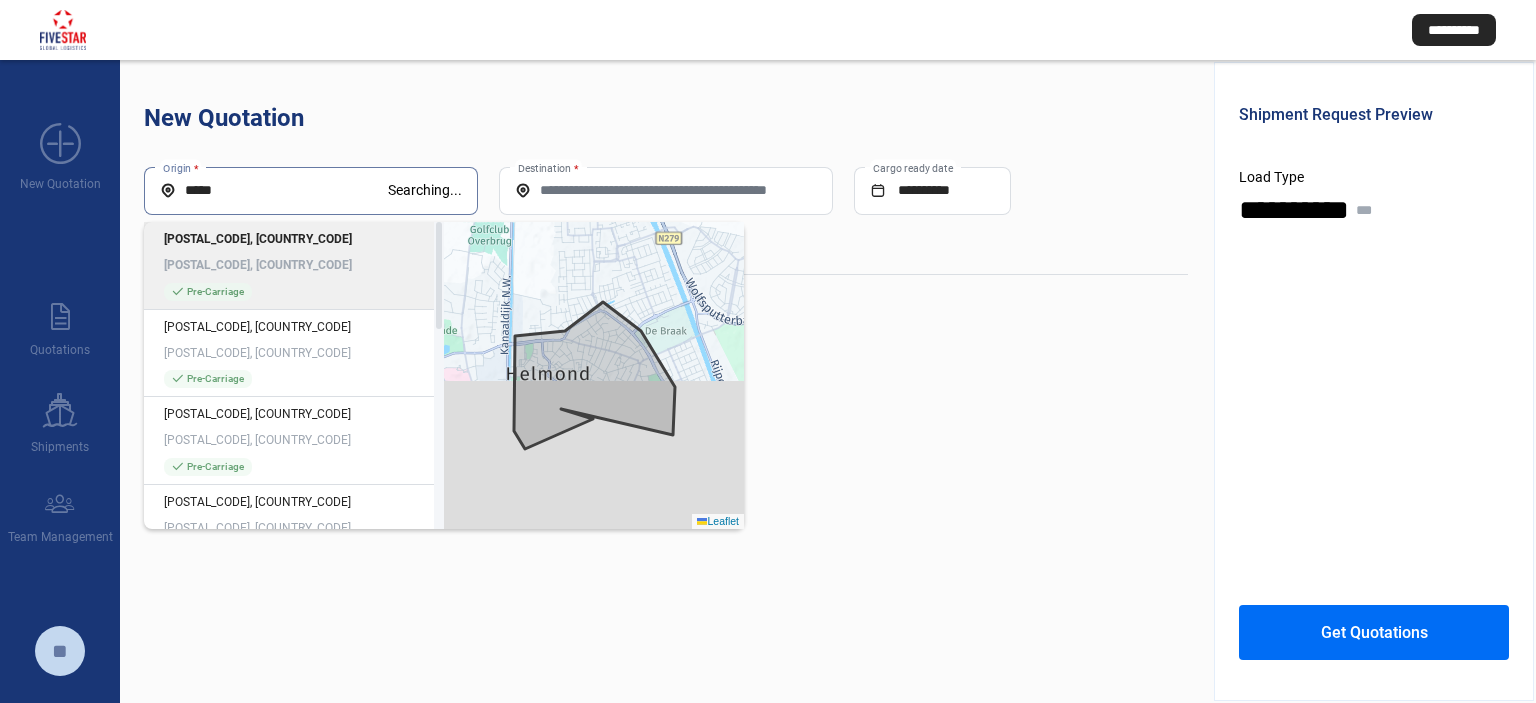 click on "*****" at bounding box center (274, 190) 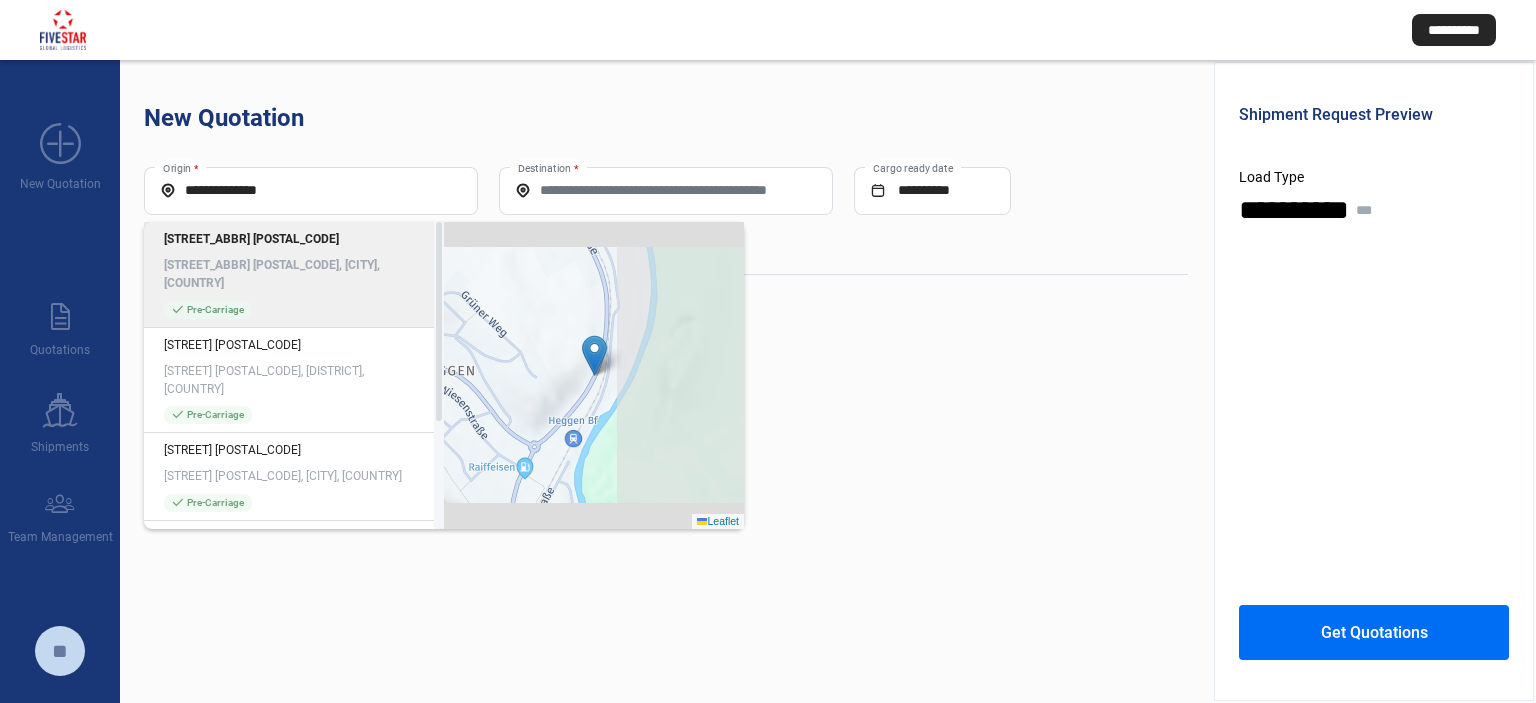 click on "[STREET_ABBR] [POSTAL_CODE], [CITY], [COUNTRY]" 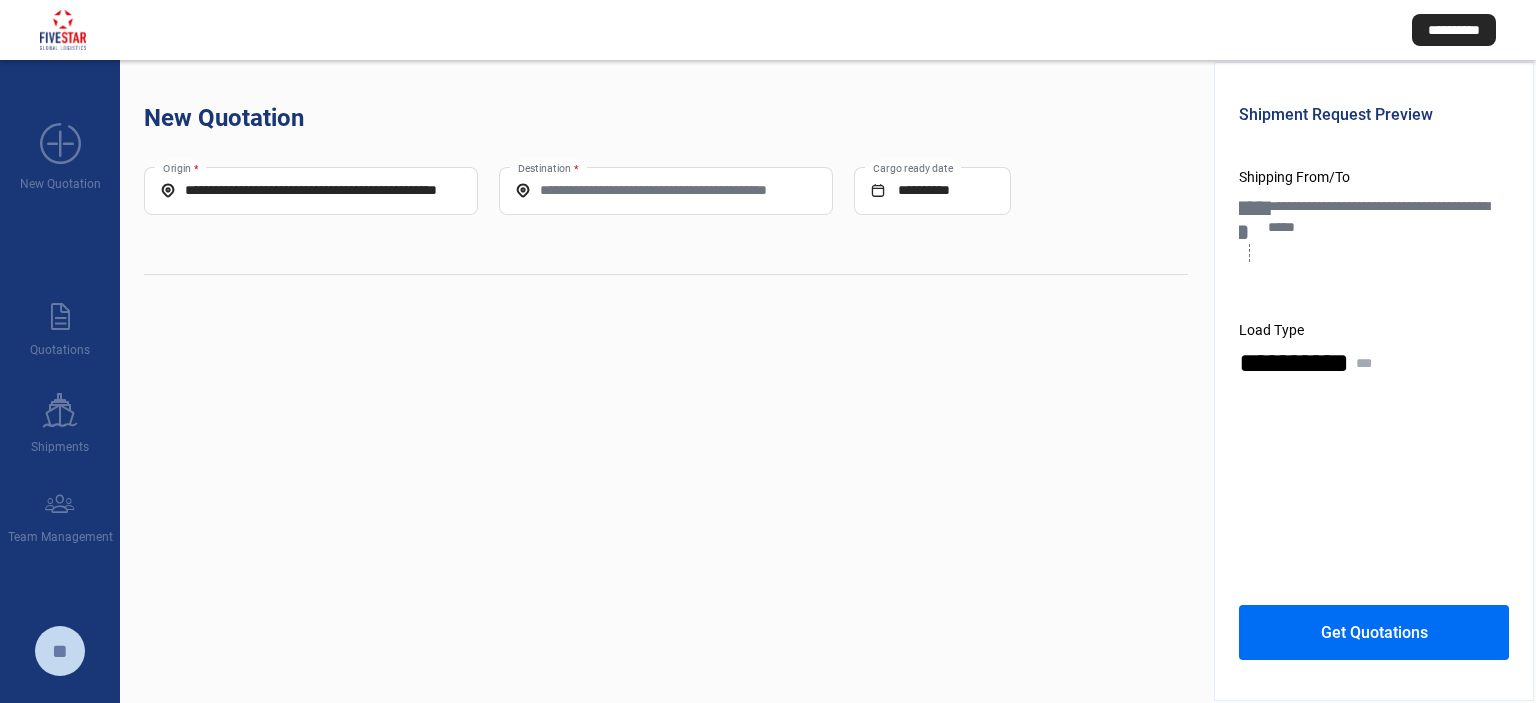 click on "Destination *" at bounding box center (666, 190) 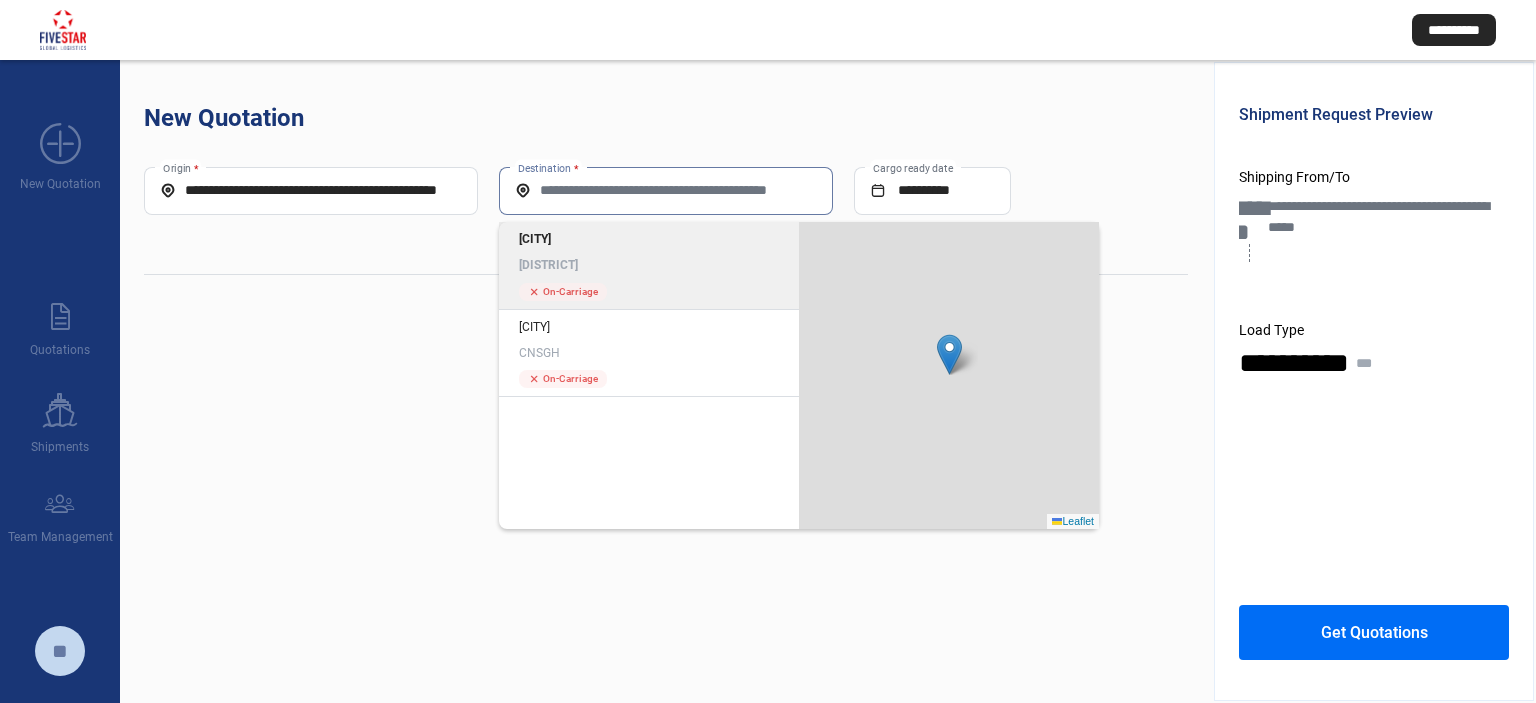 click on "[CITY] [DISTRICT]" 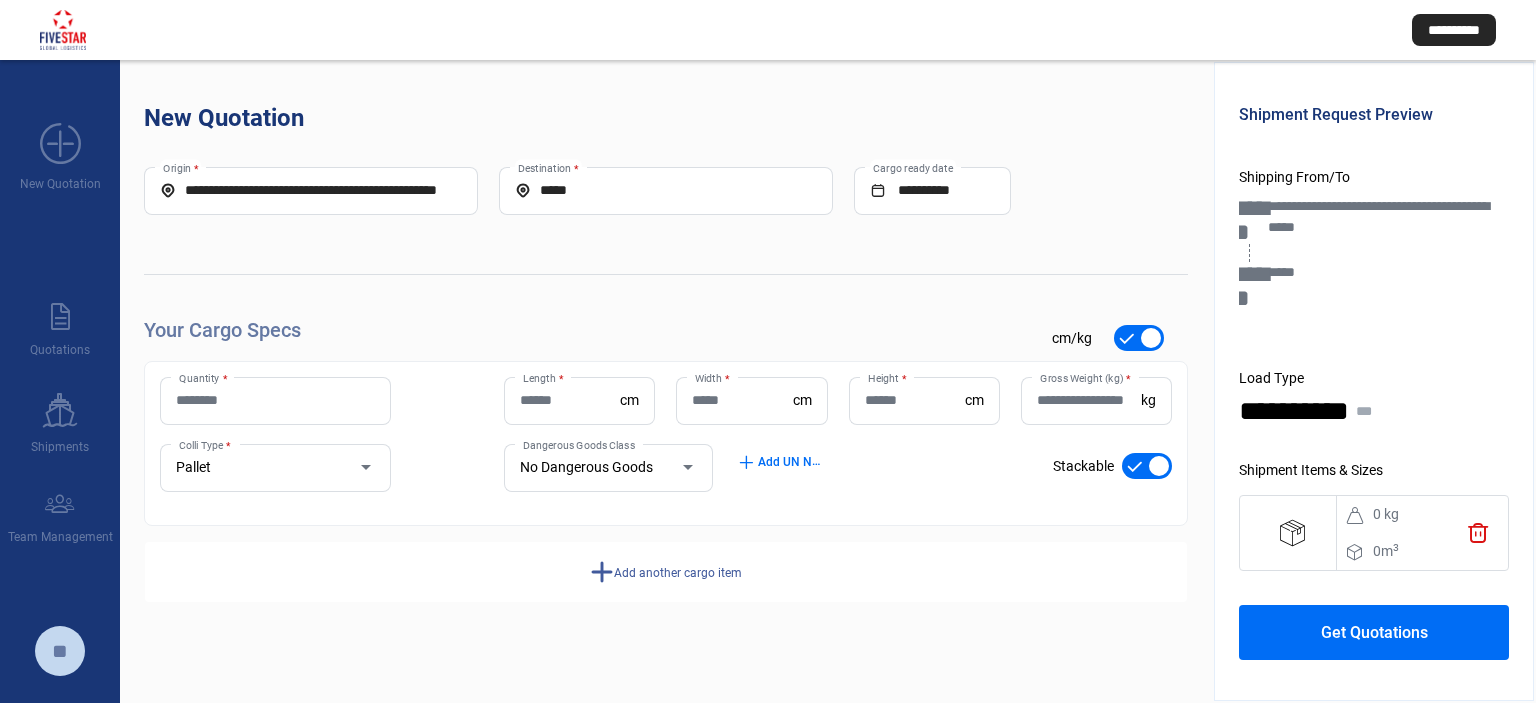 click on "Quantity *" at bounding box center [275, 400] 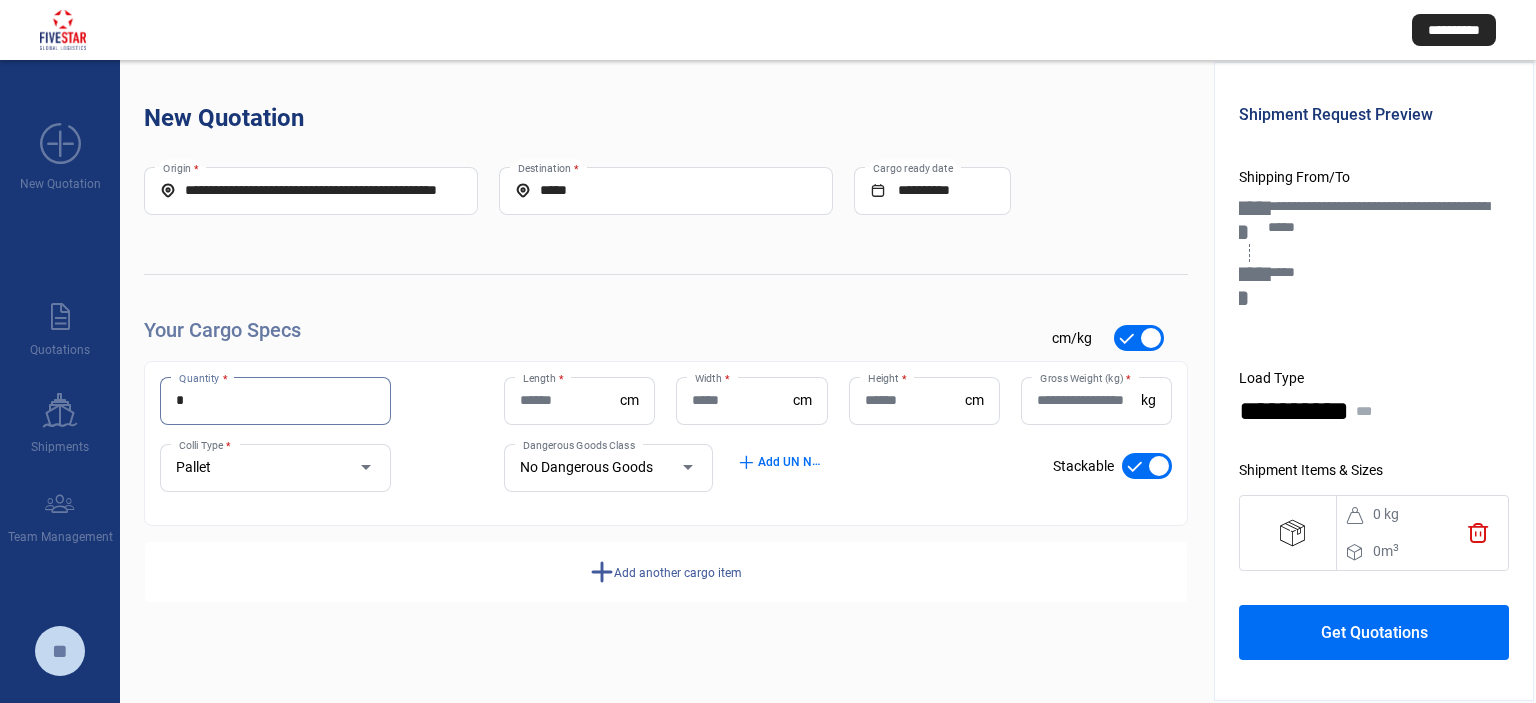 type on "*" 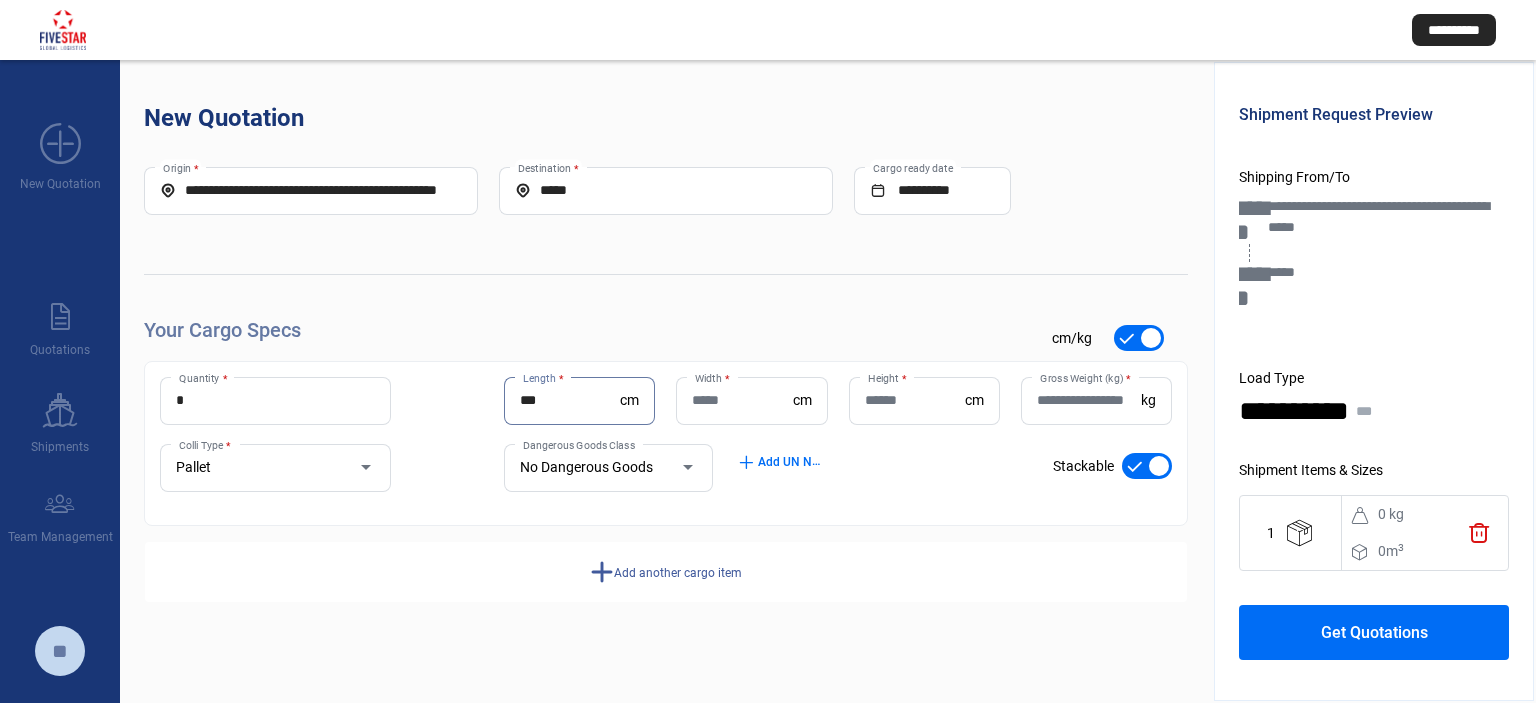 type on "***" 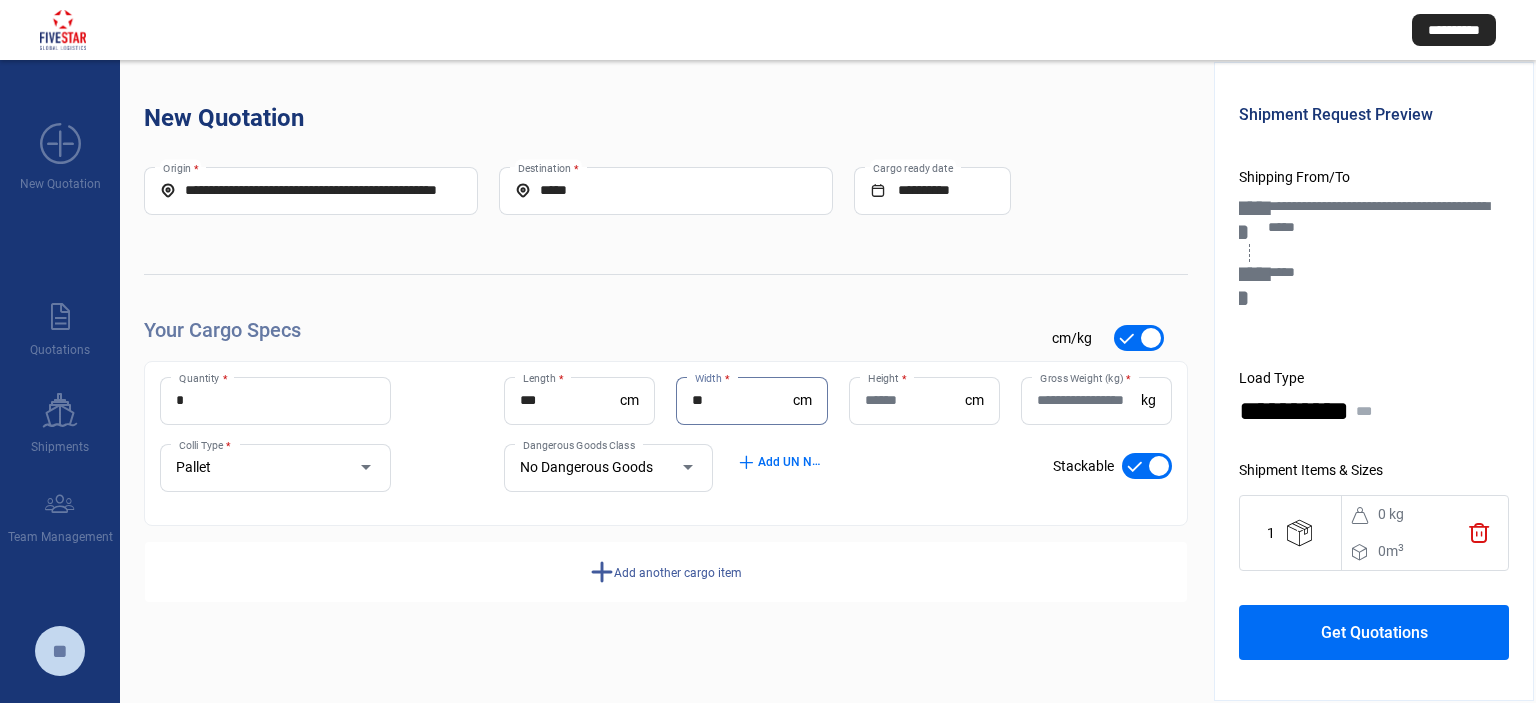 type on "**" 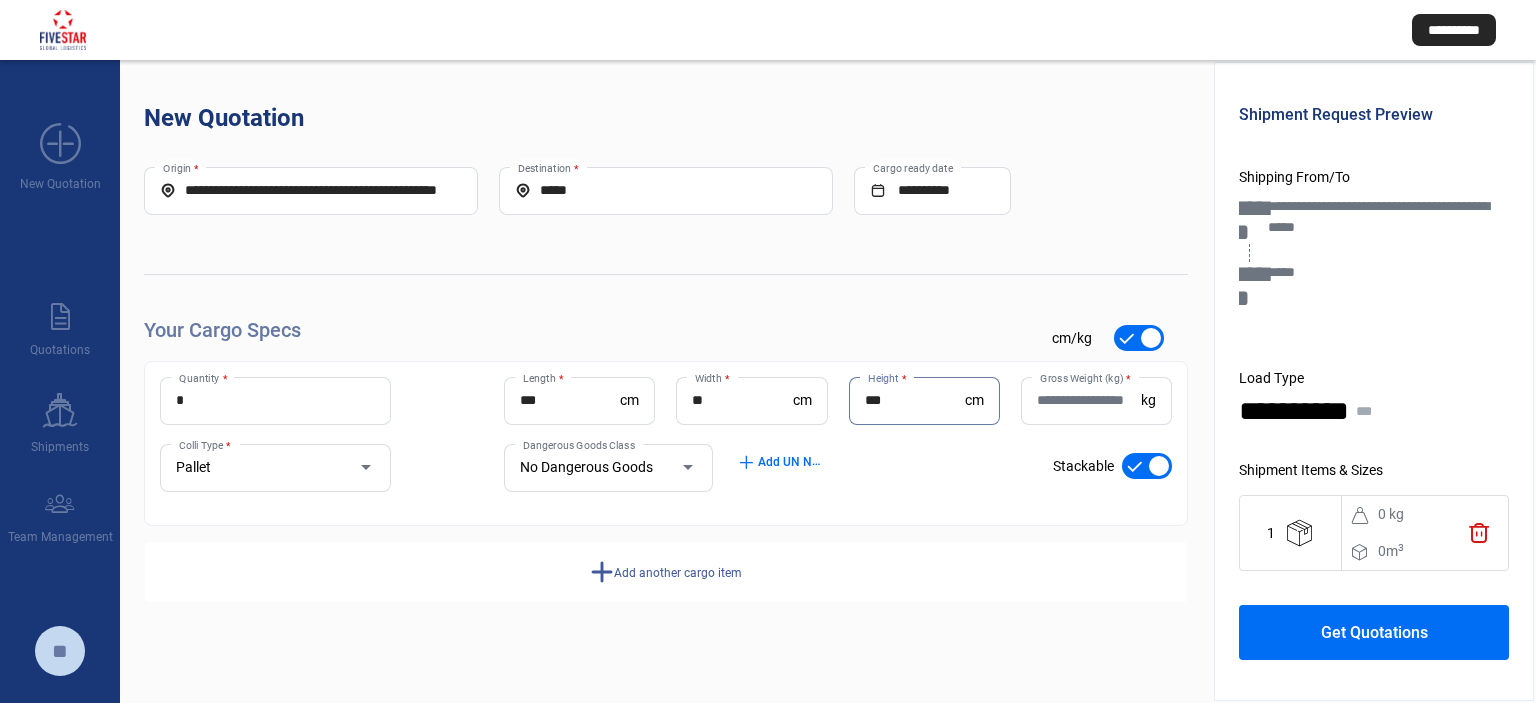 type on "***" 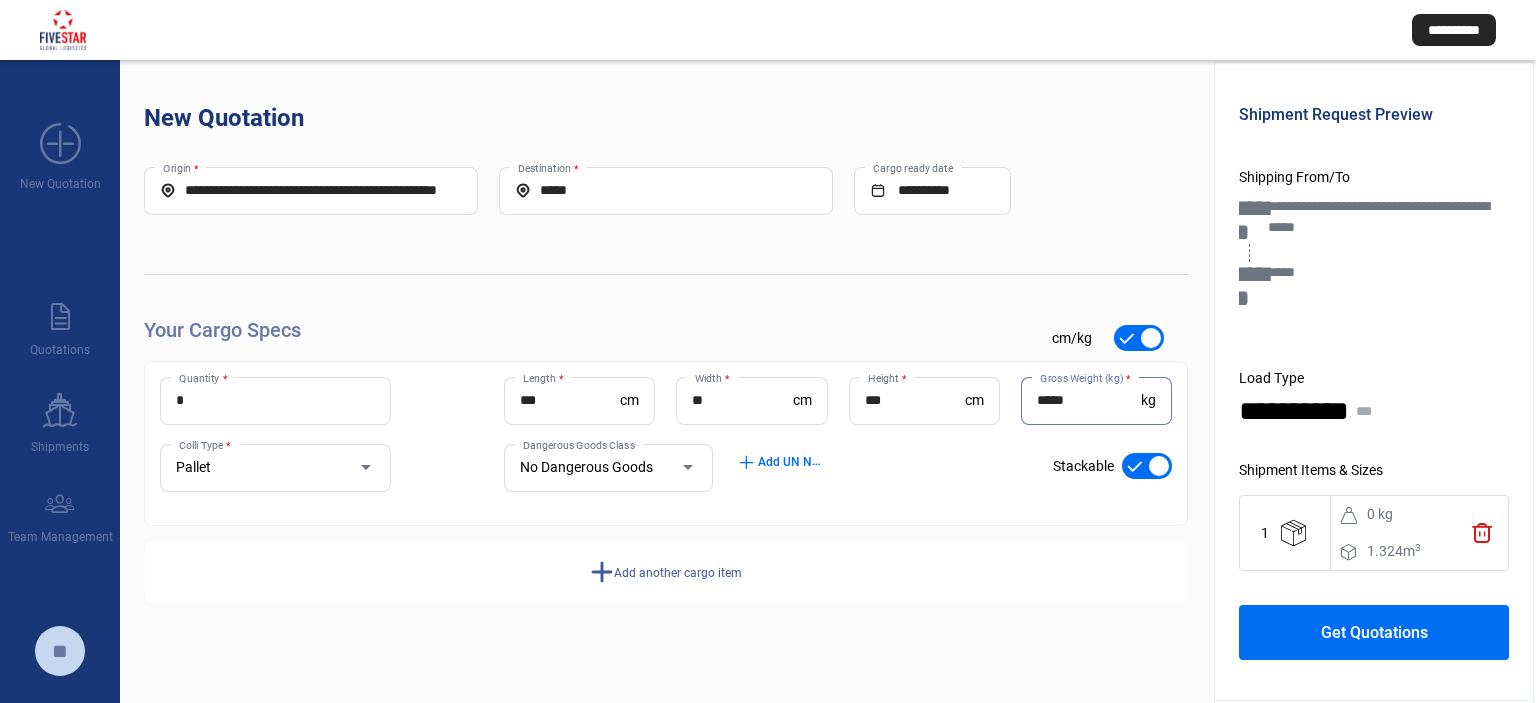 type on "*****" 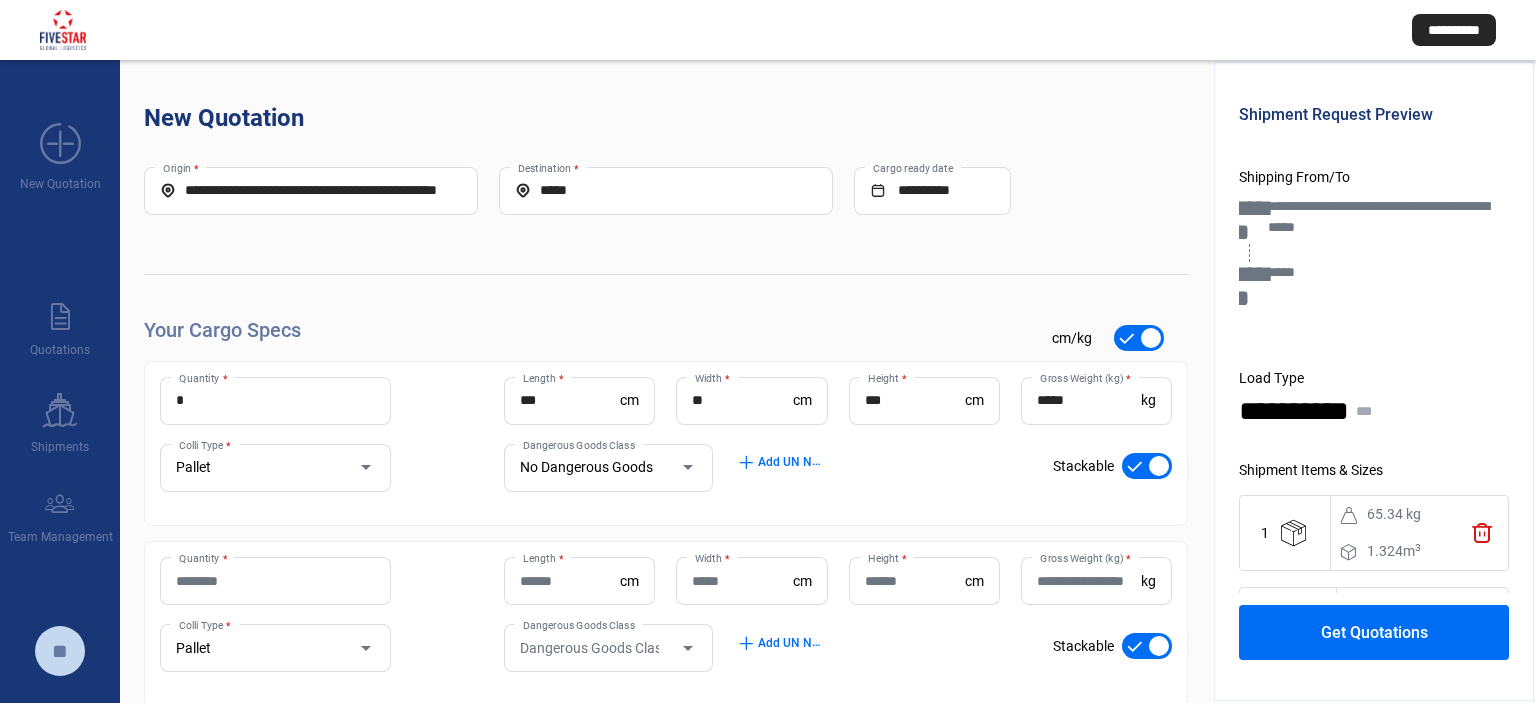 click on "Quantity *" 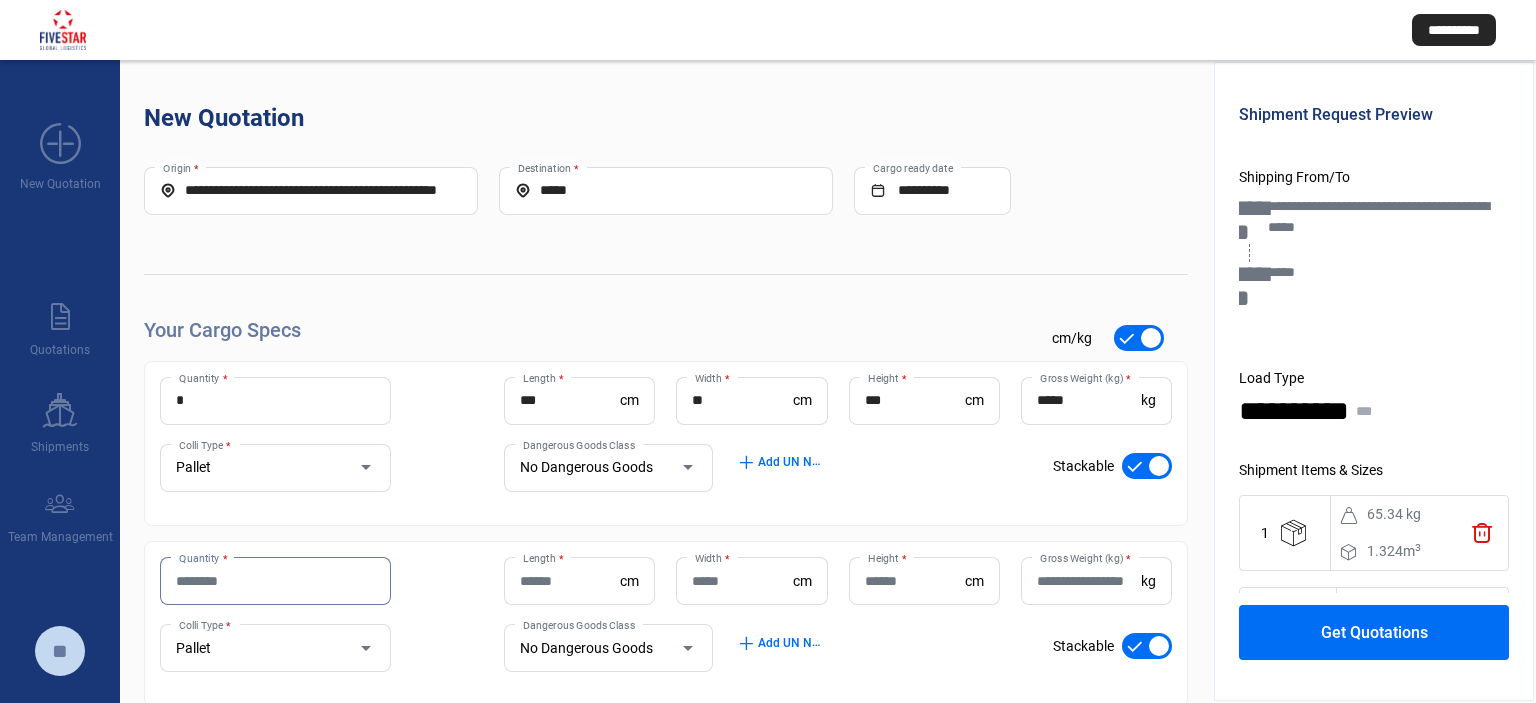 click on "Quantity *" at bounding box center [275, 581] 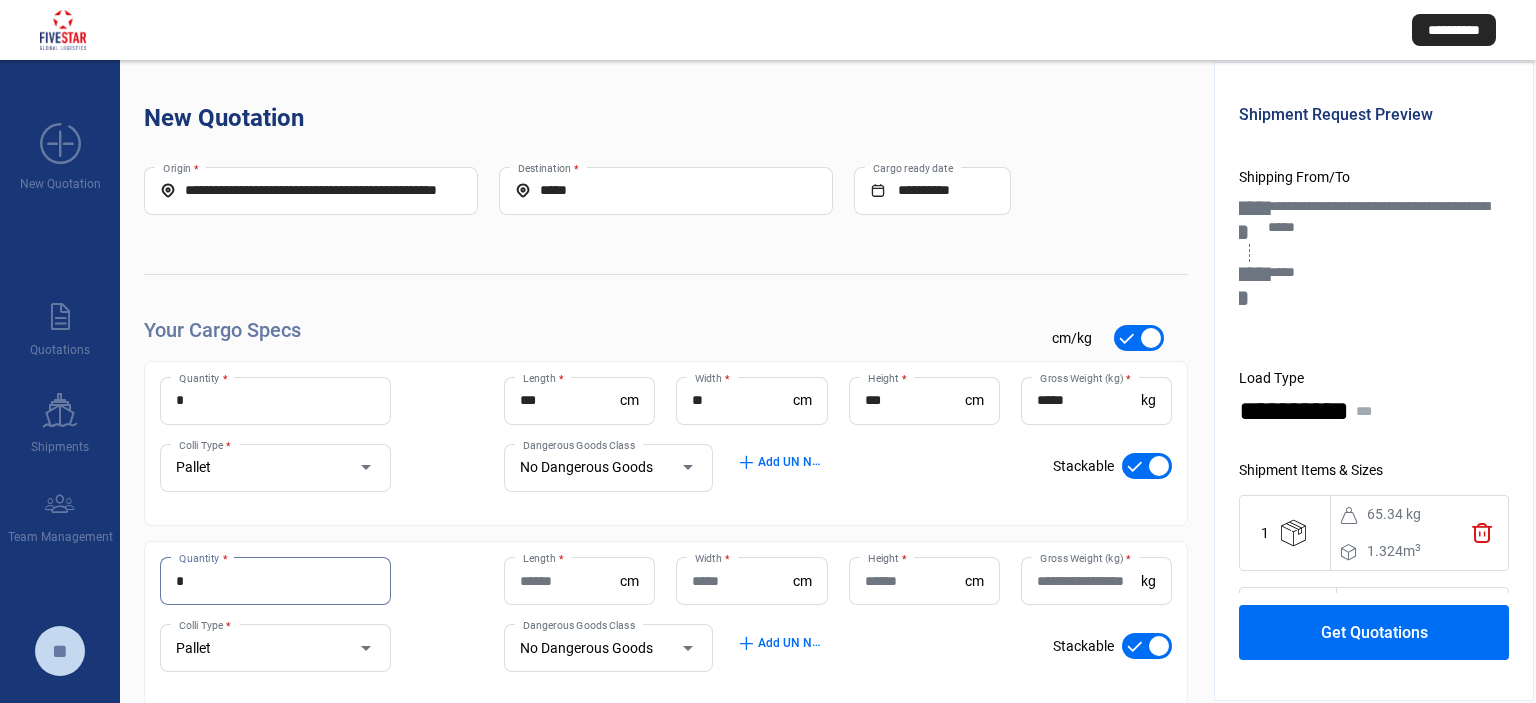 type on "*" 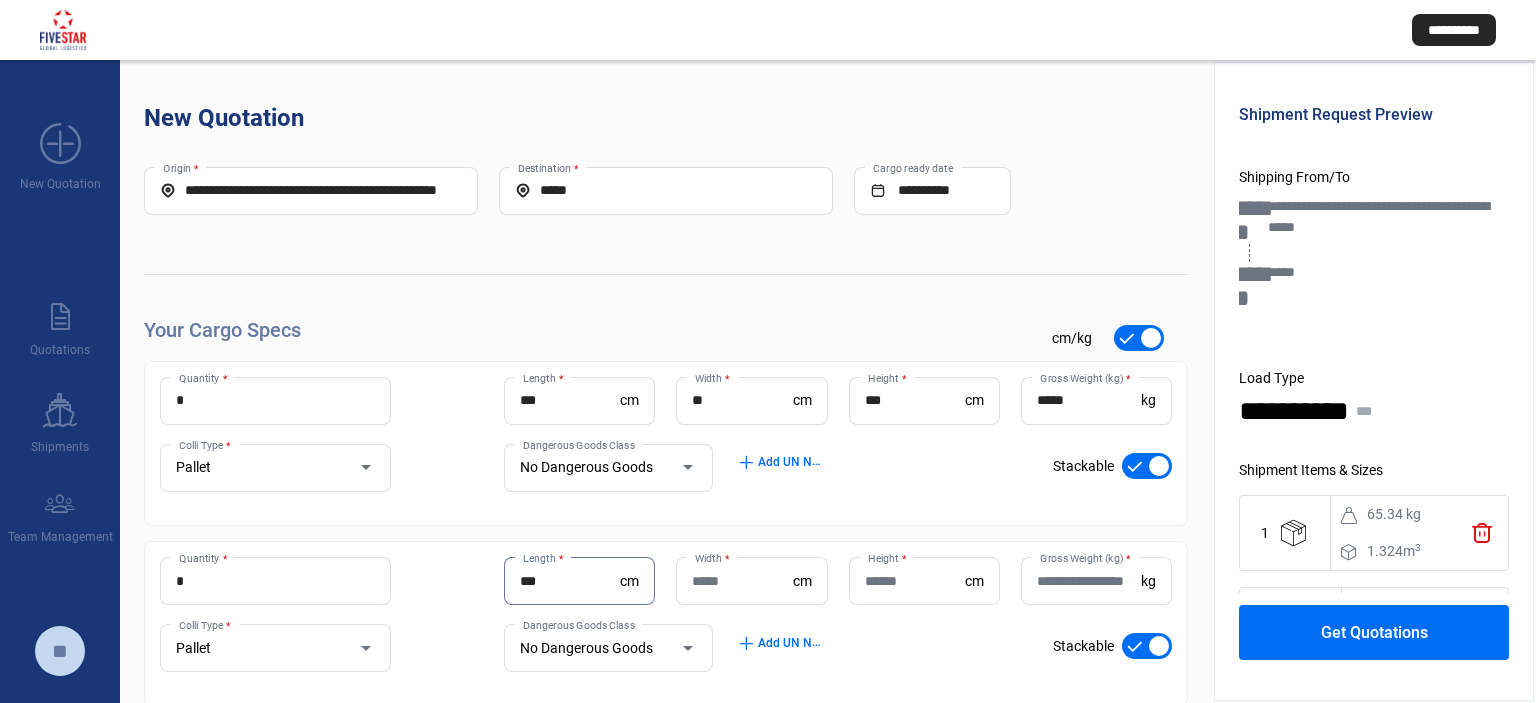 type on "***" 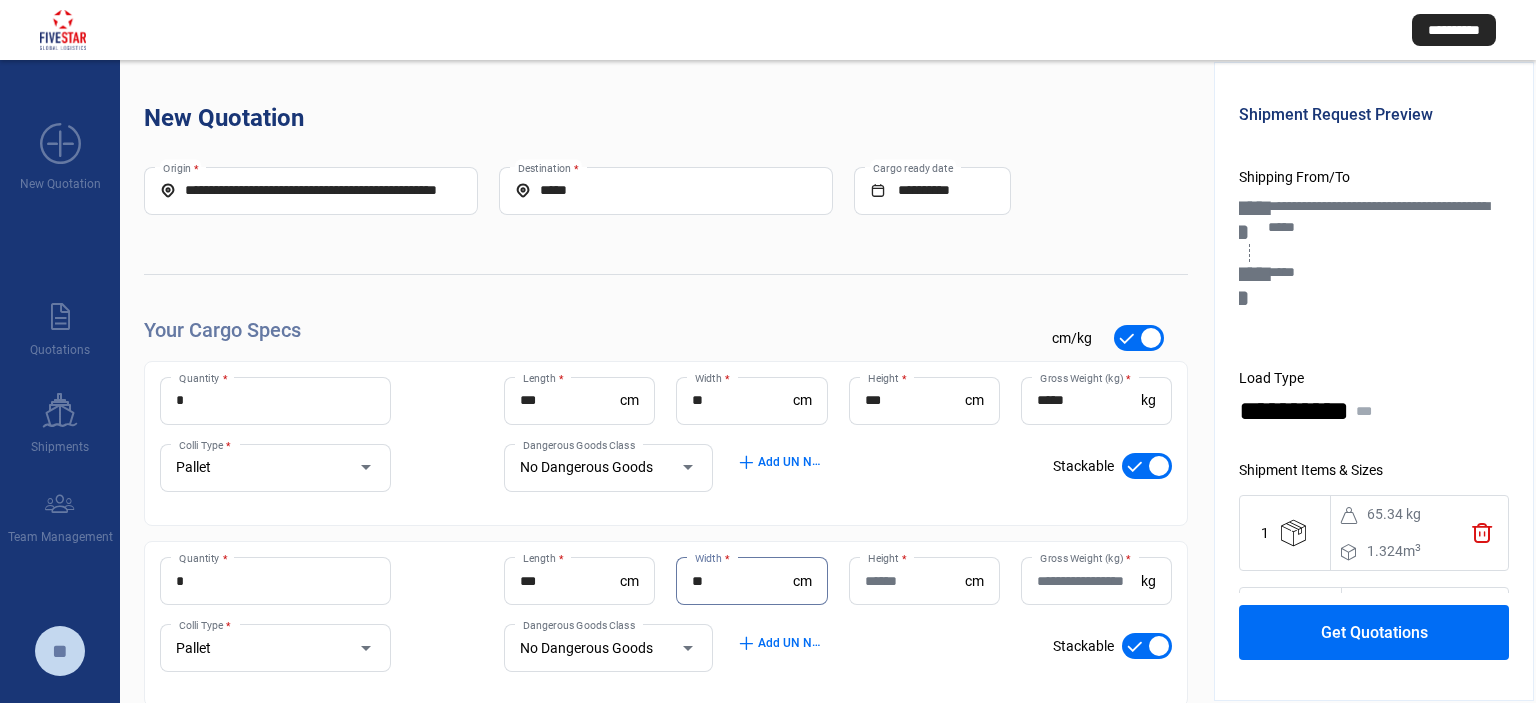 type on "**" 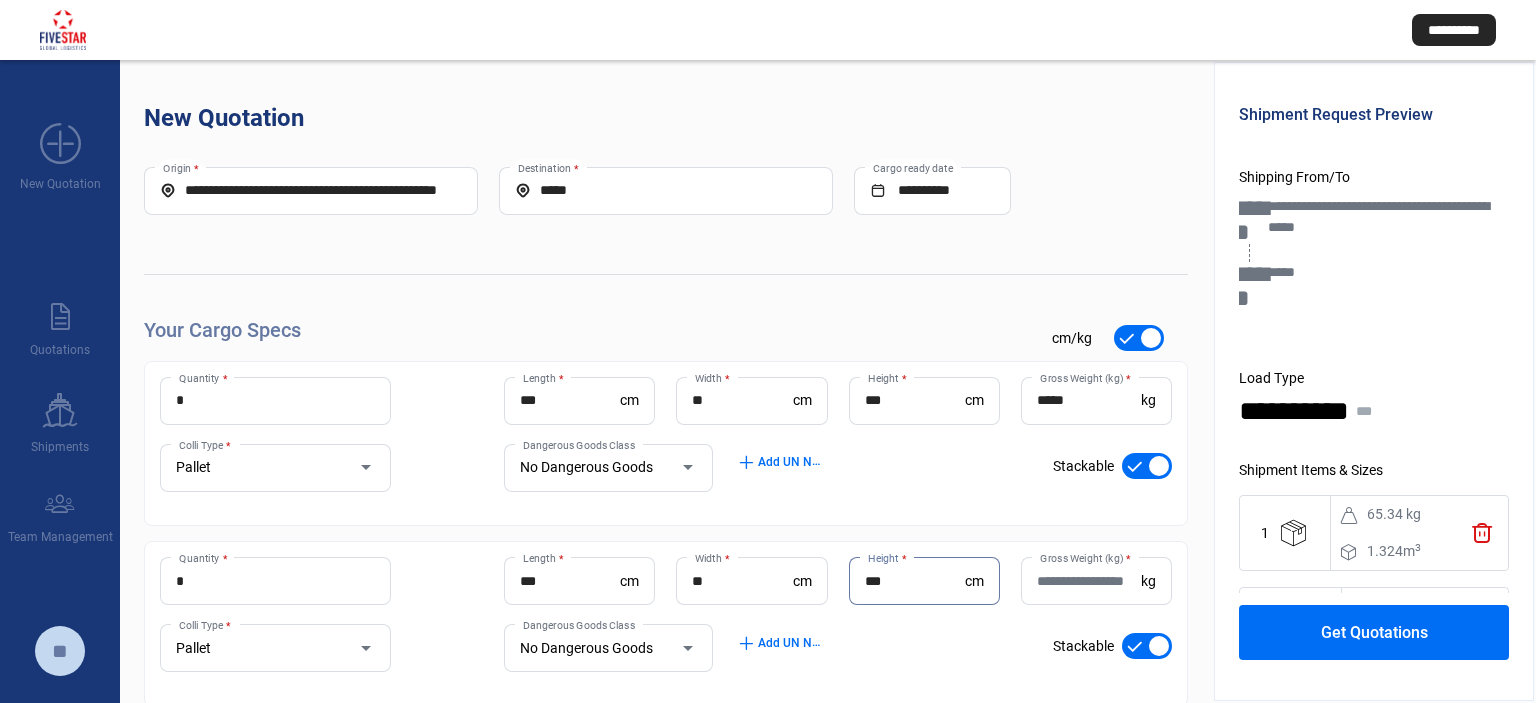 type on "***" 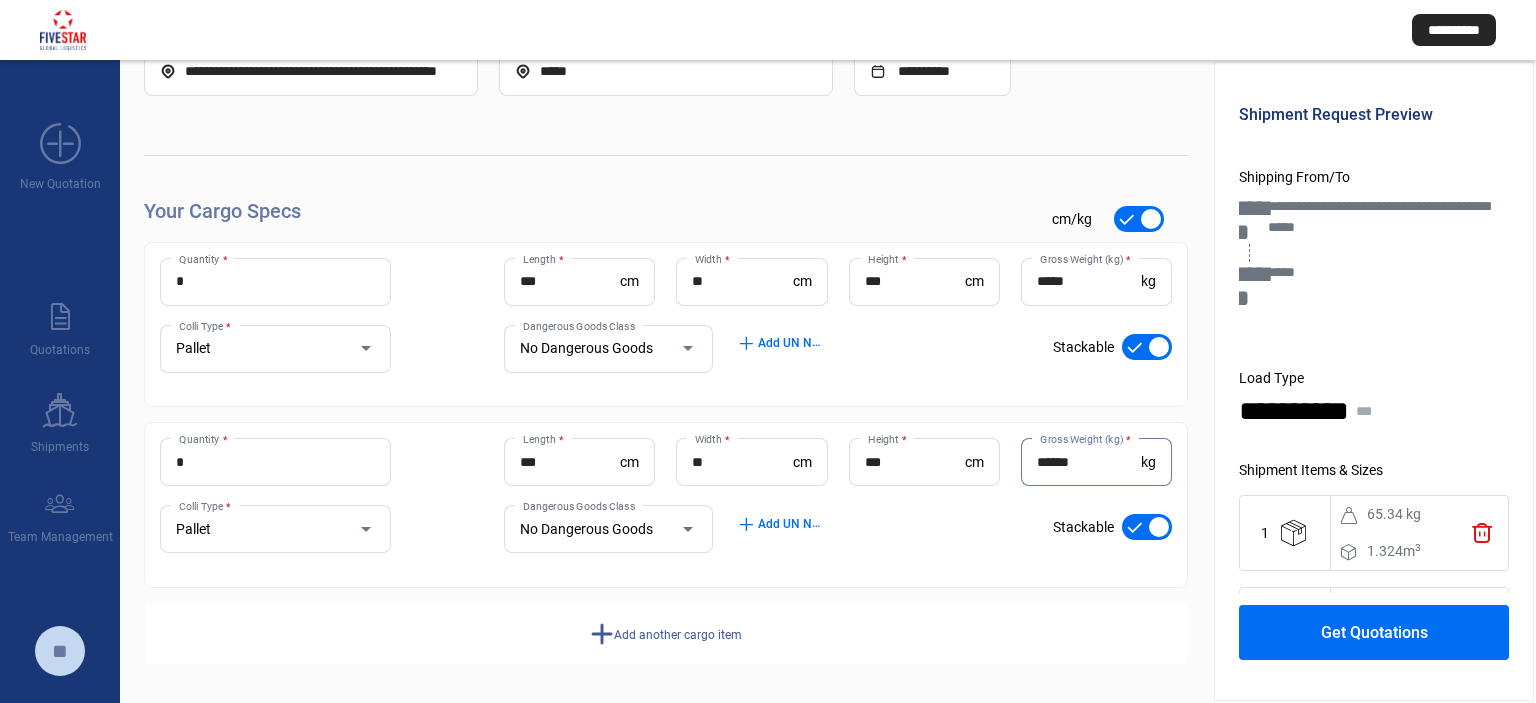 scroll, scrollTop: 120, scrollLeft: 0, axis: vertical 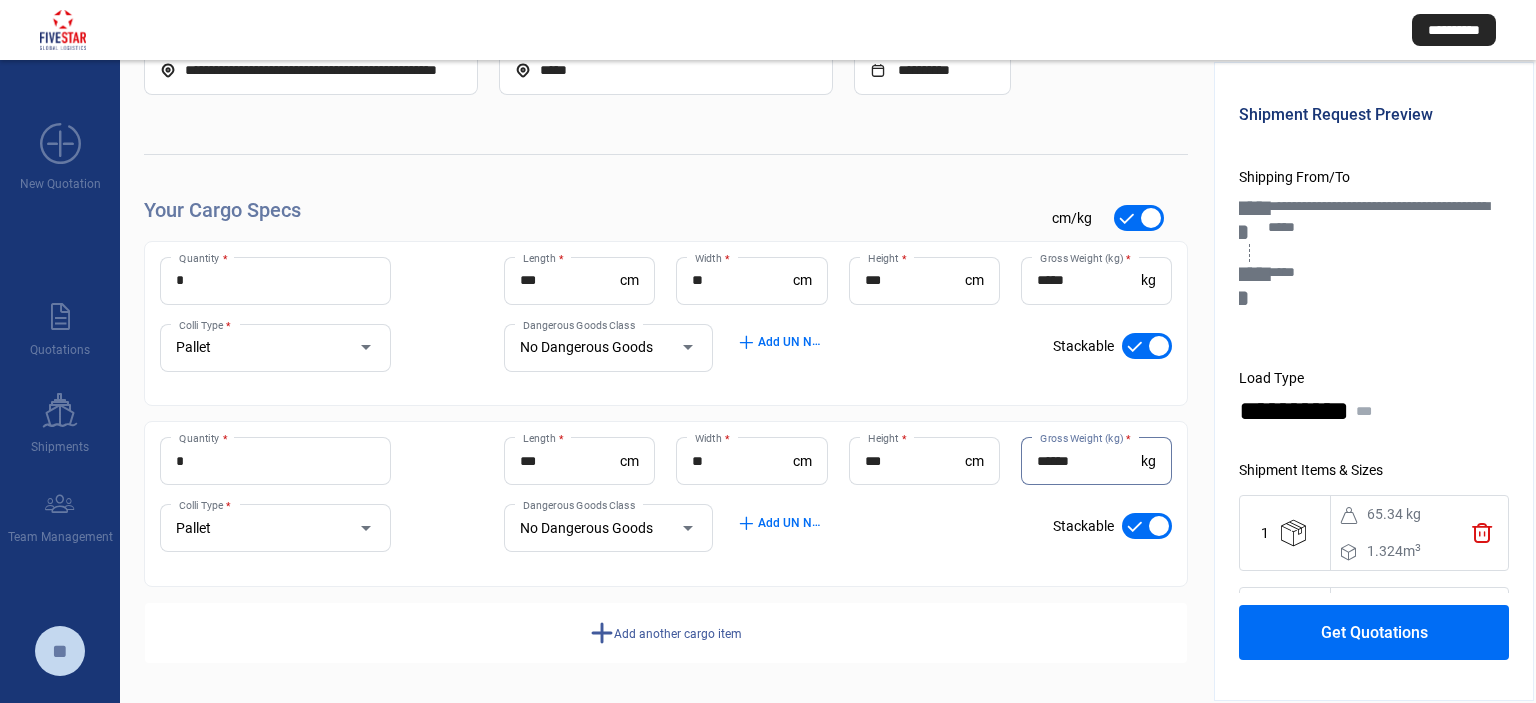 type on "******" 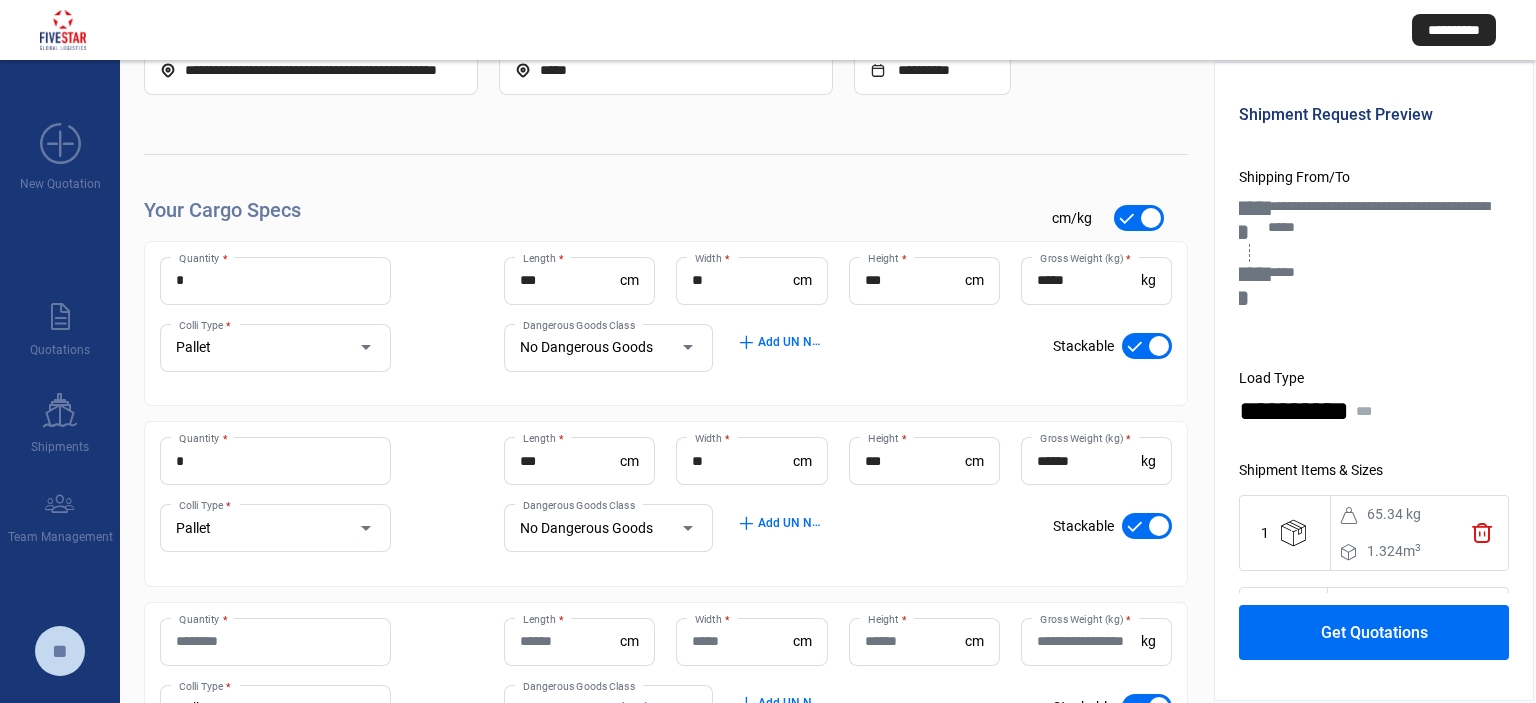click on "Quantity *" at bounding box center [275, 641] 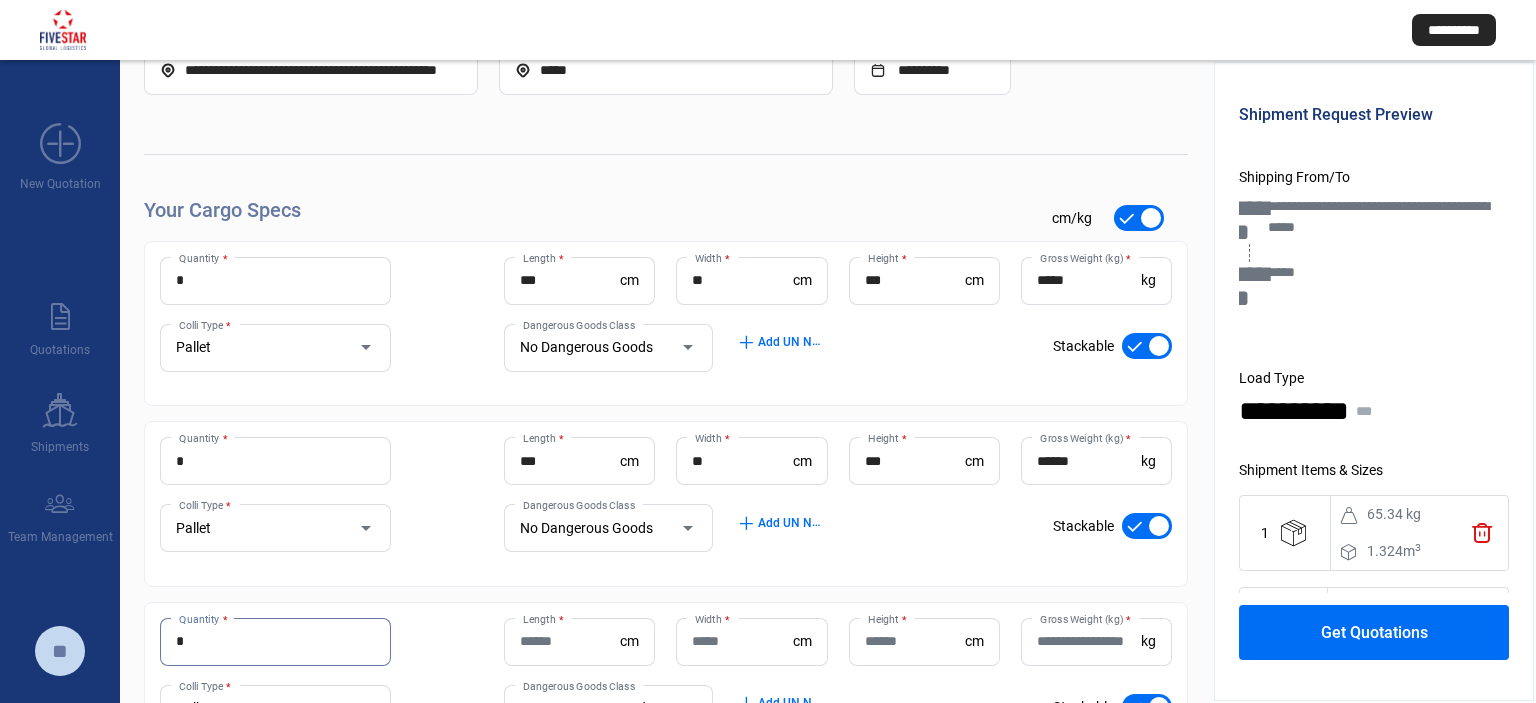 type on "*" 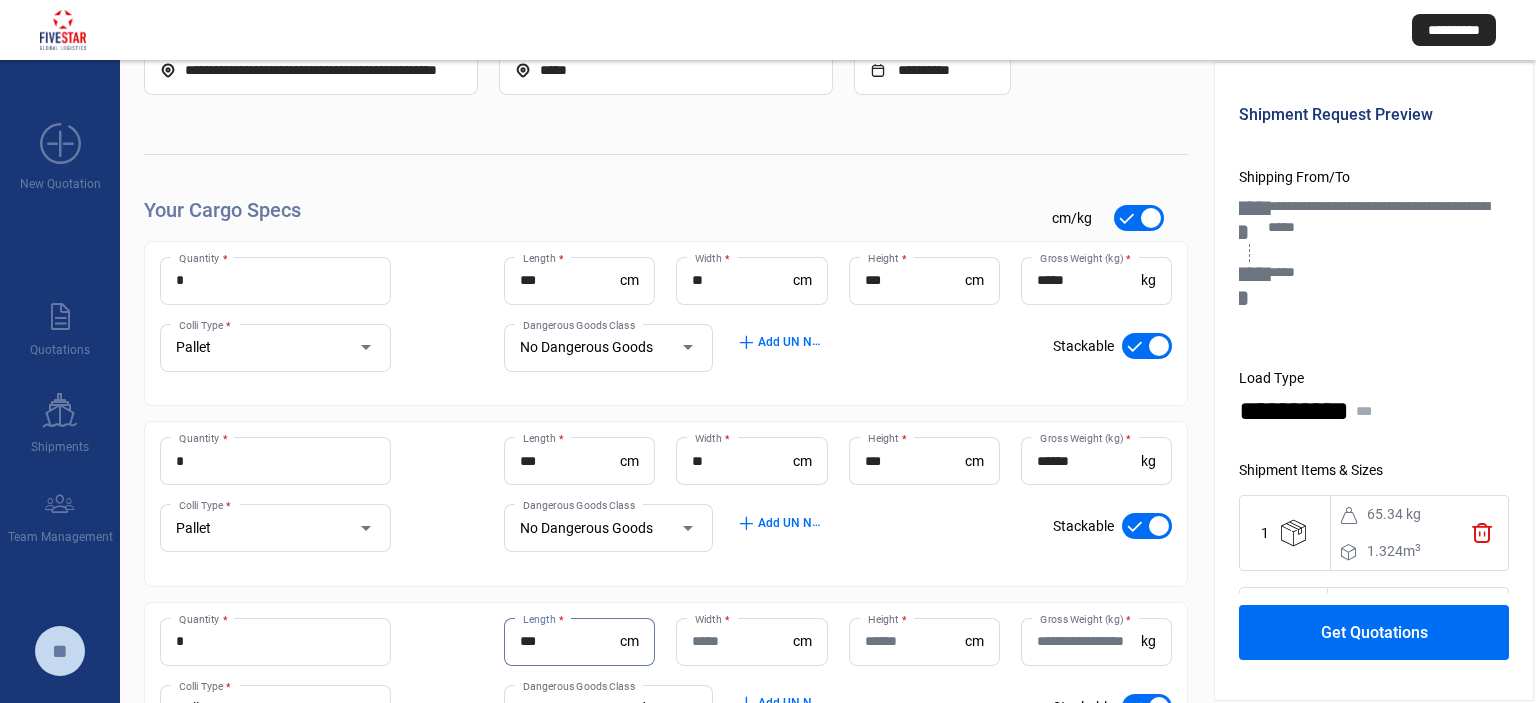 type on "***" 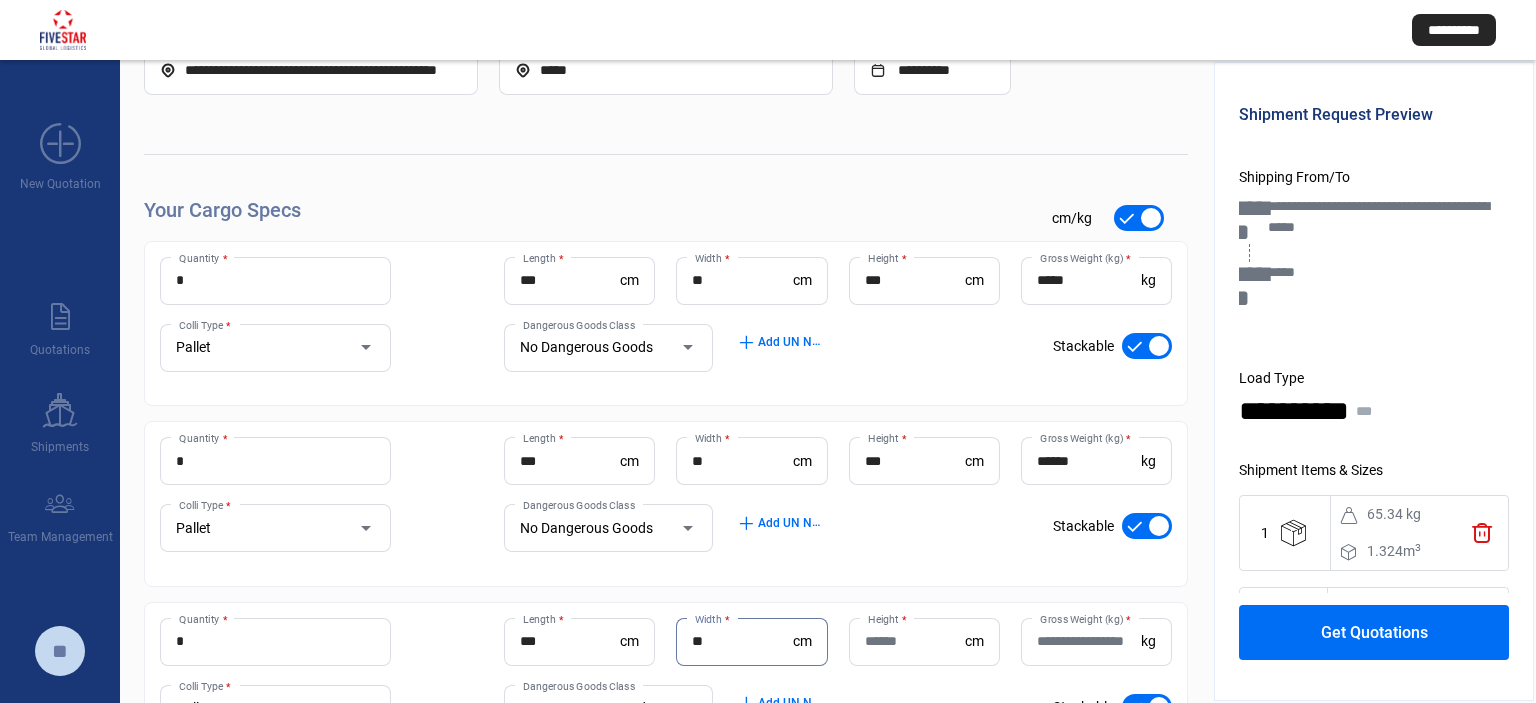 type on "**" 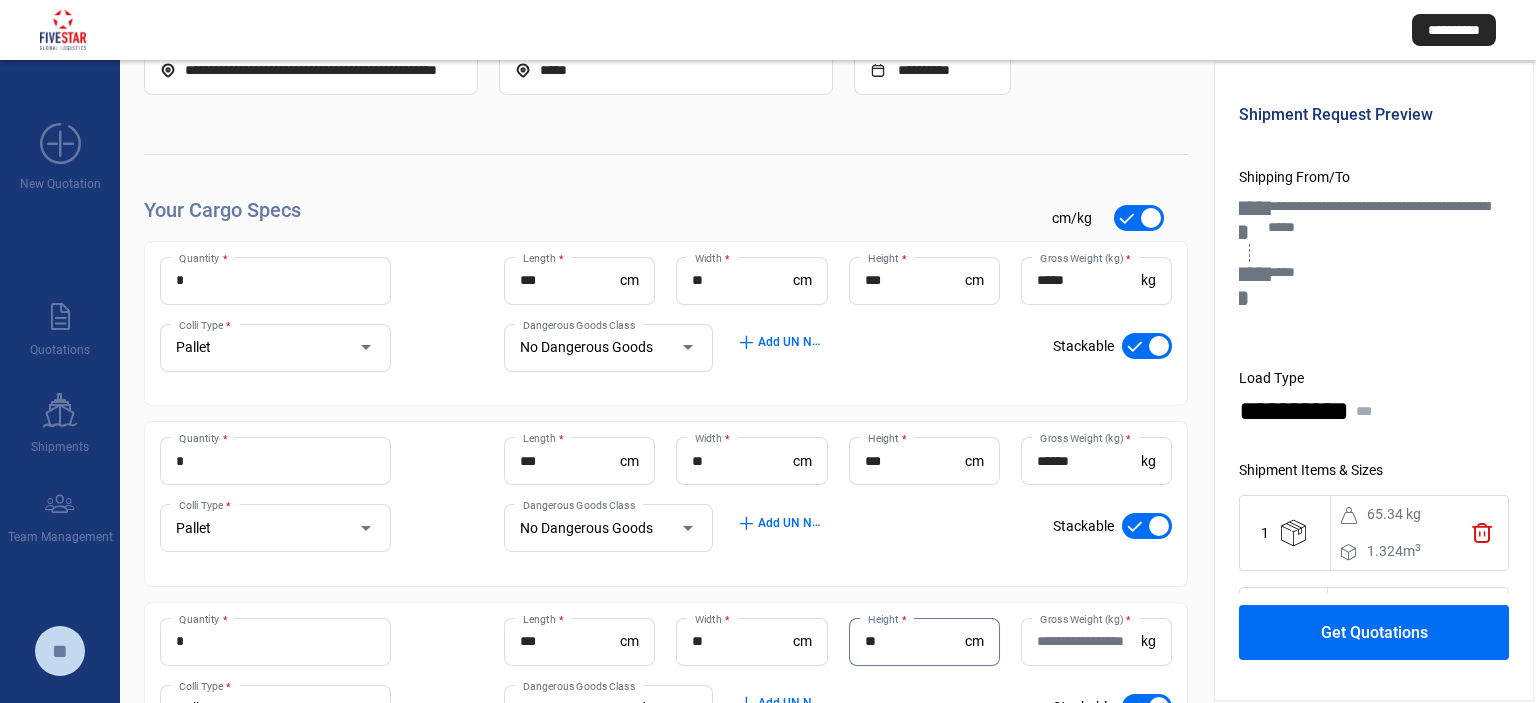 type on "*" 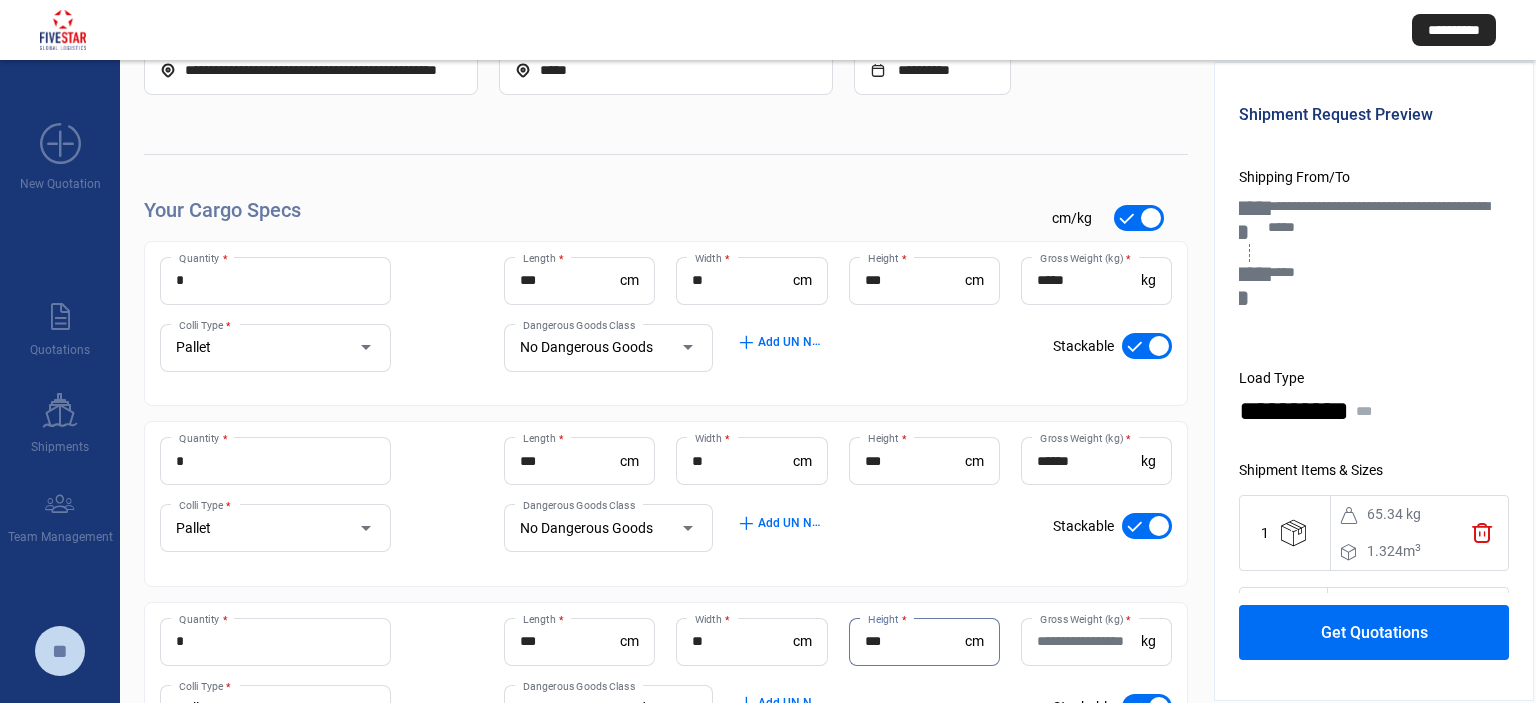 type on "***" 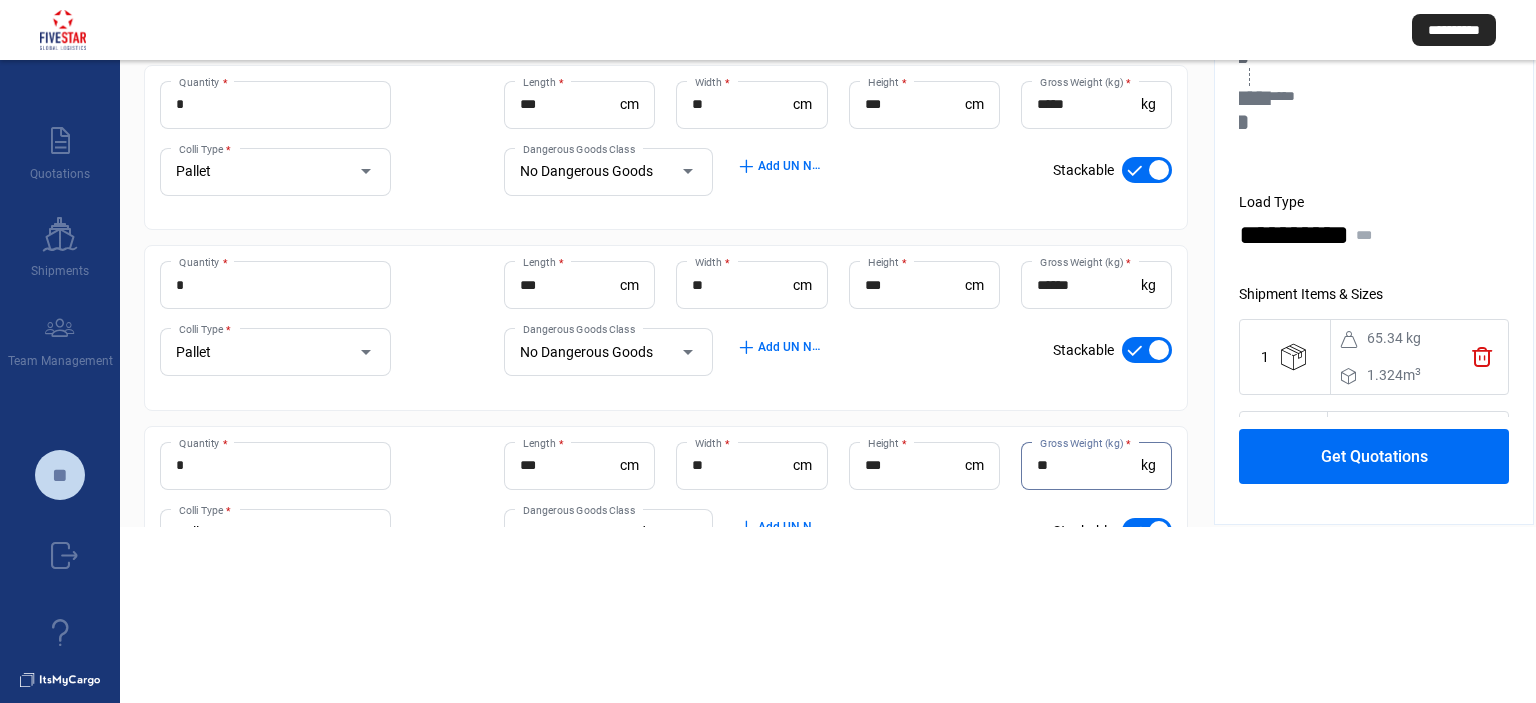 scroll, scrollTop: 200, scrollLeft: 0, axis: vertical 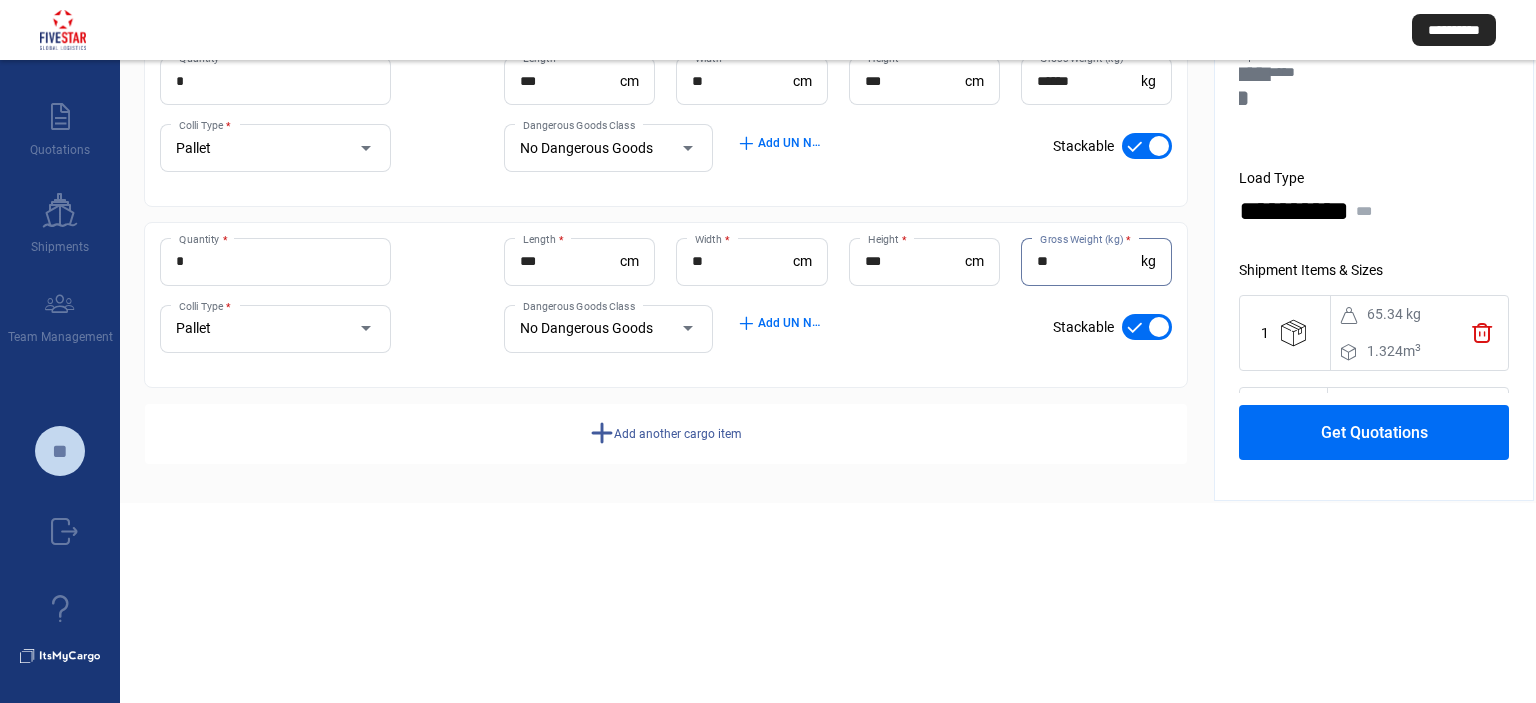 type on "**" 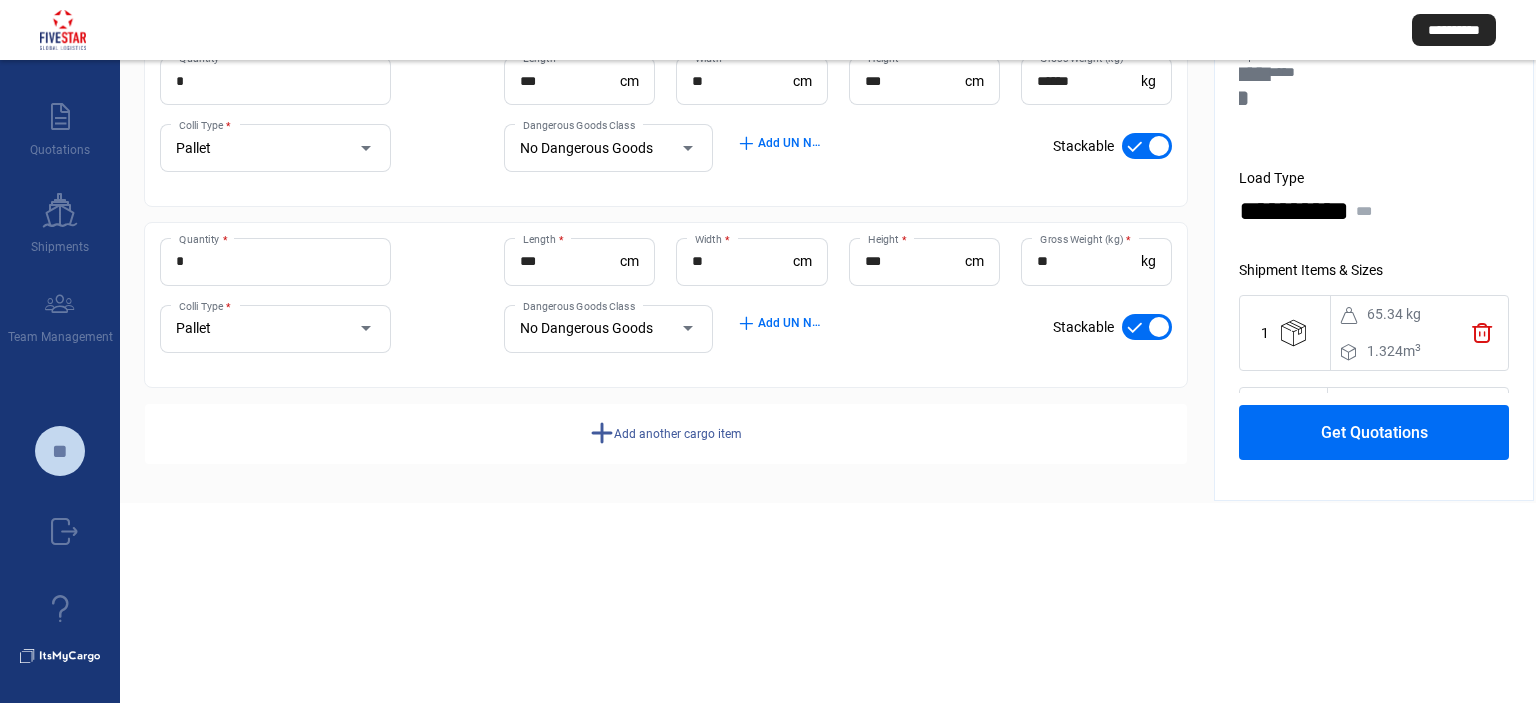 click on "add  Add another cargo item" 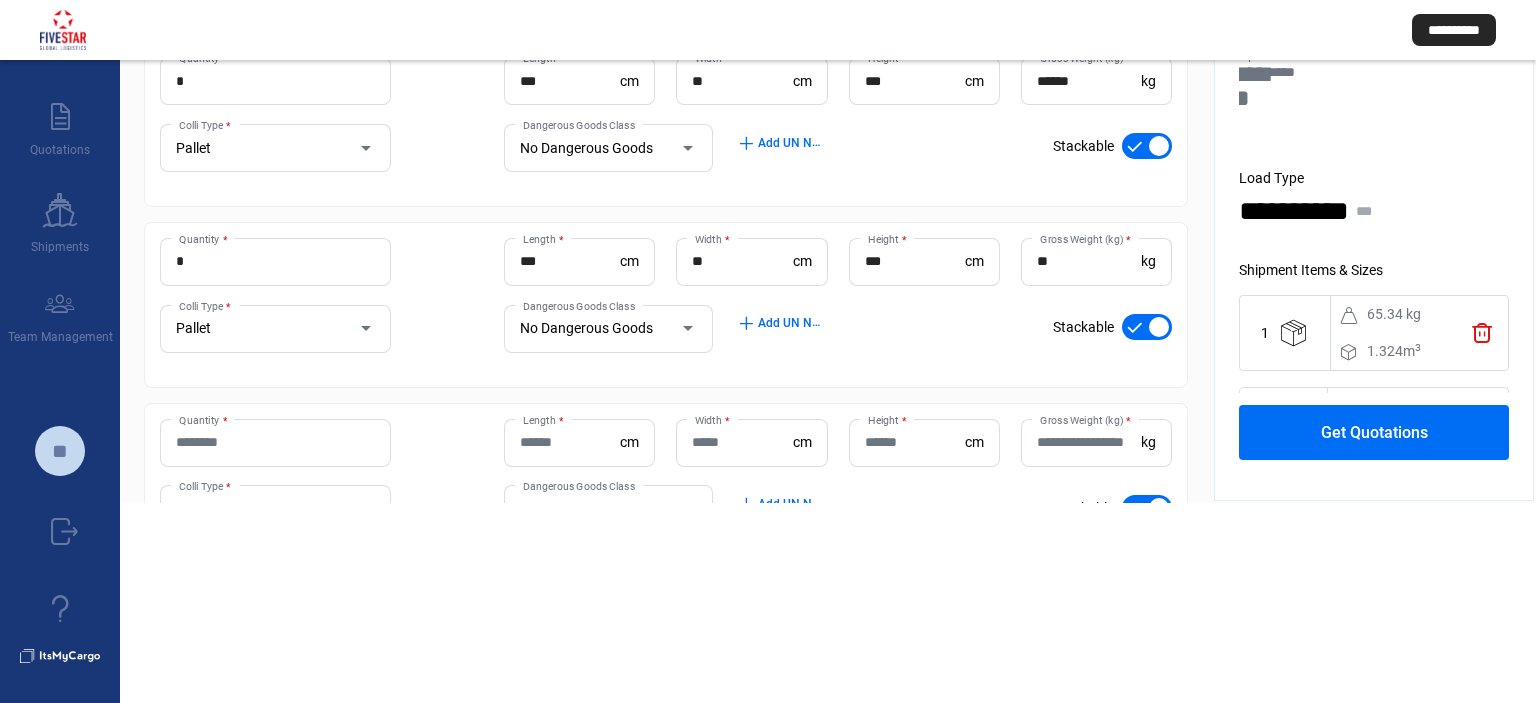 click on "Quantity *" at bounding box center [275, 442] 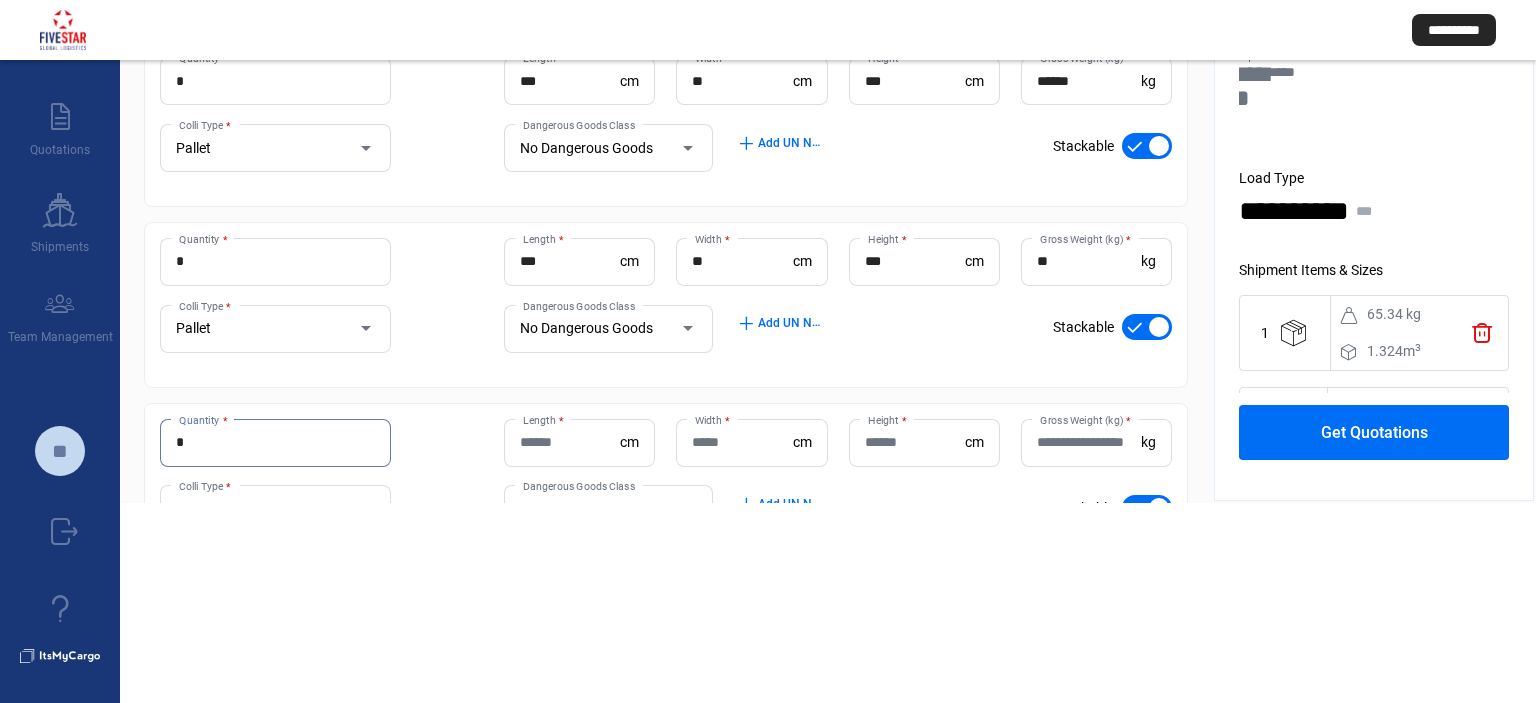 type on "*" 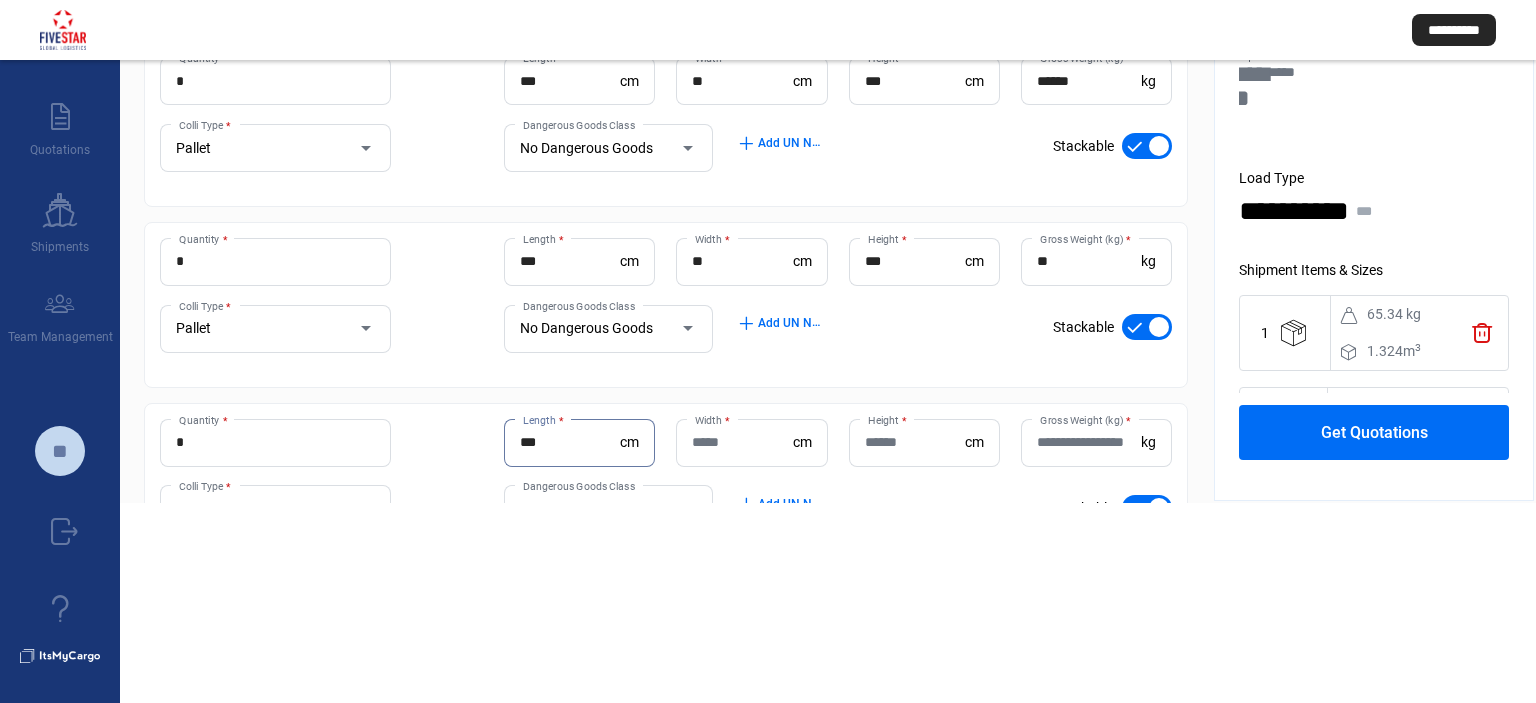 type on "***" 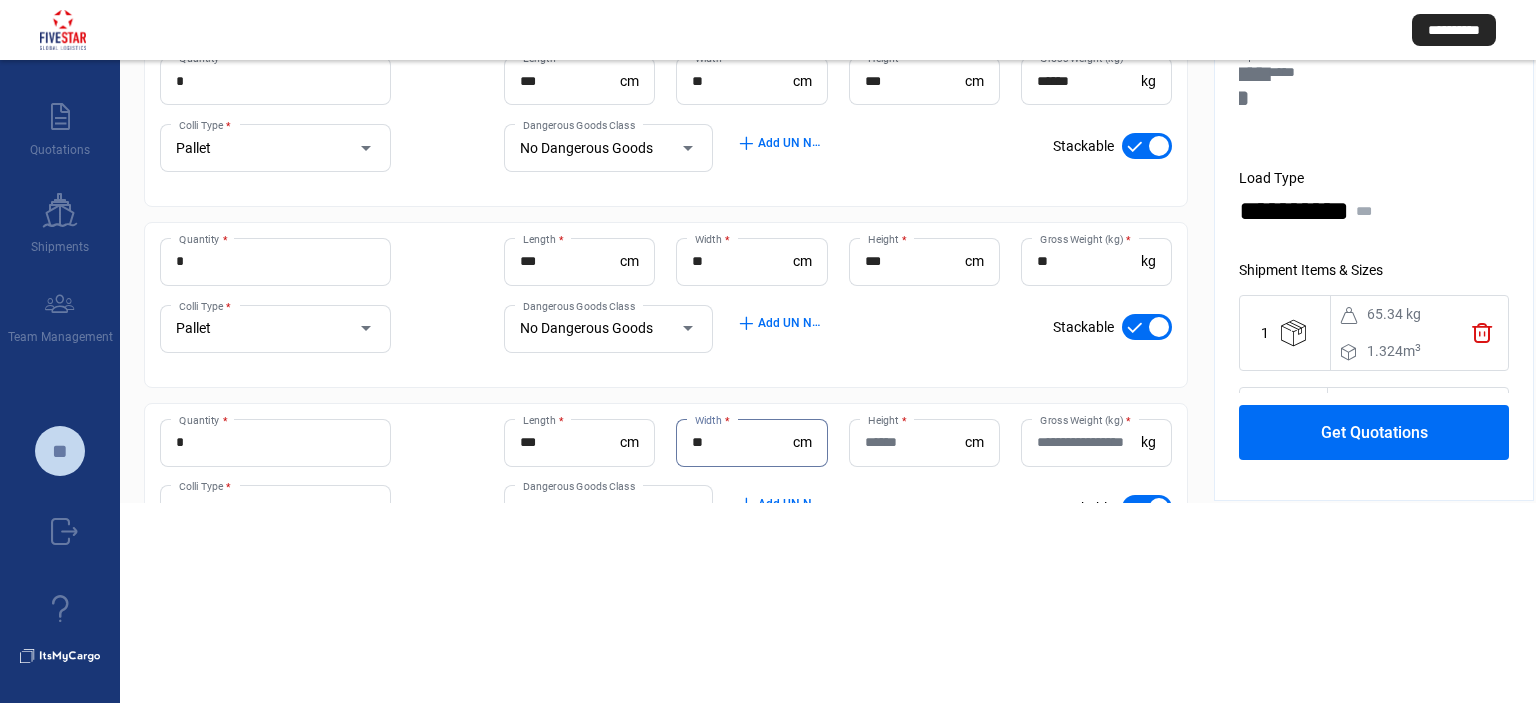 type on "**" 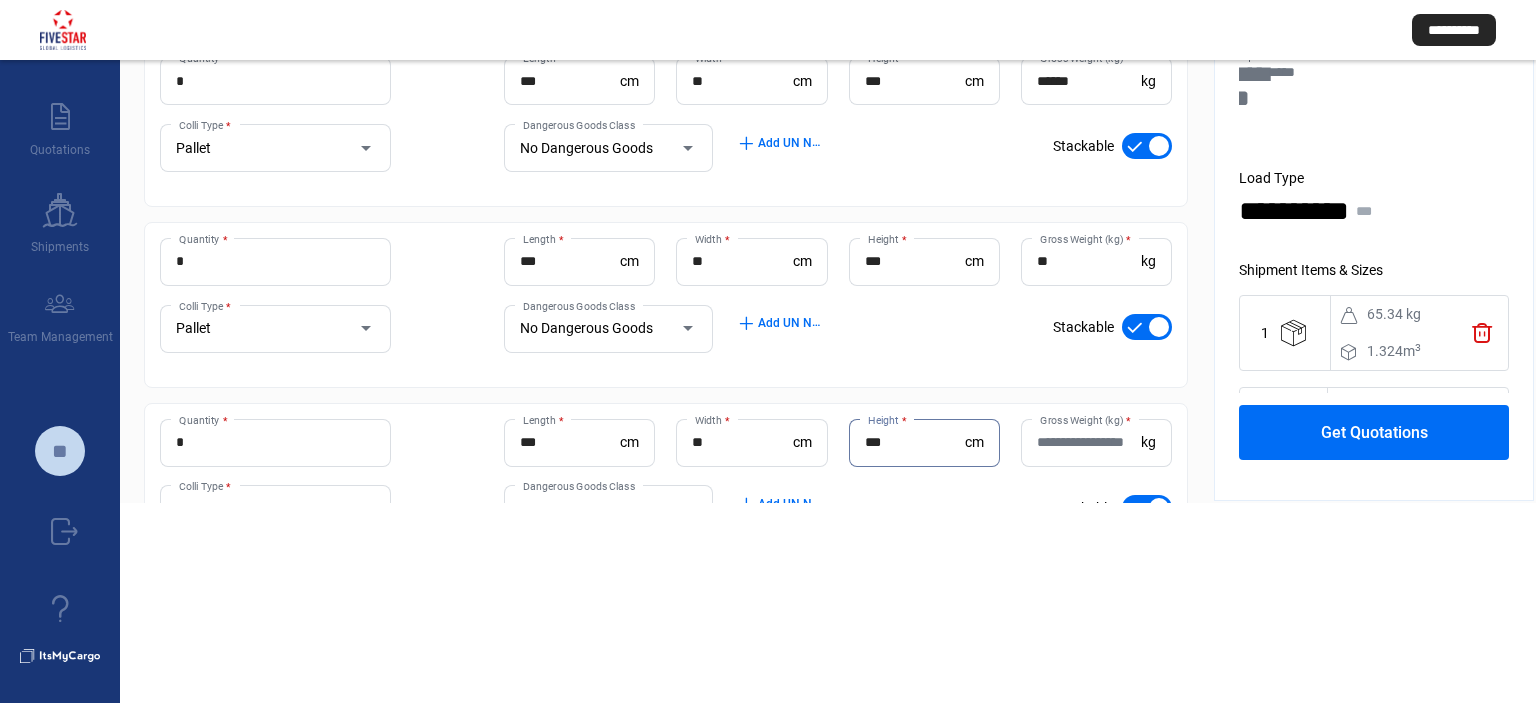 type on "***" 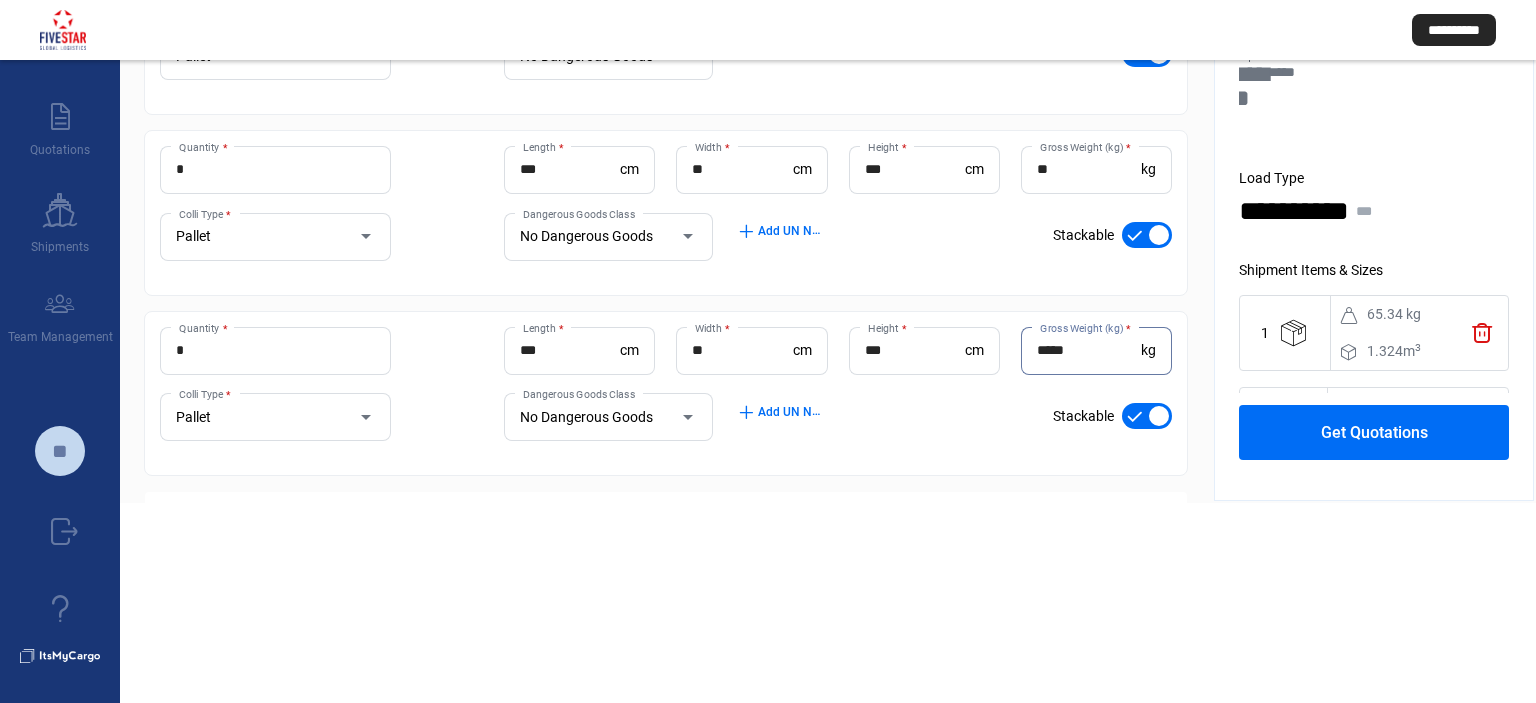scroll, scrollTop: 480, scrollLeft: 0, axis: vertical 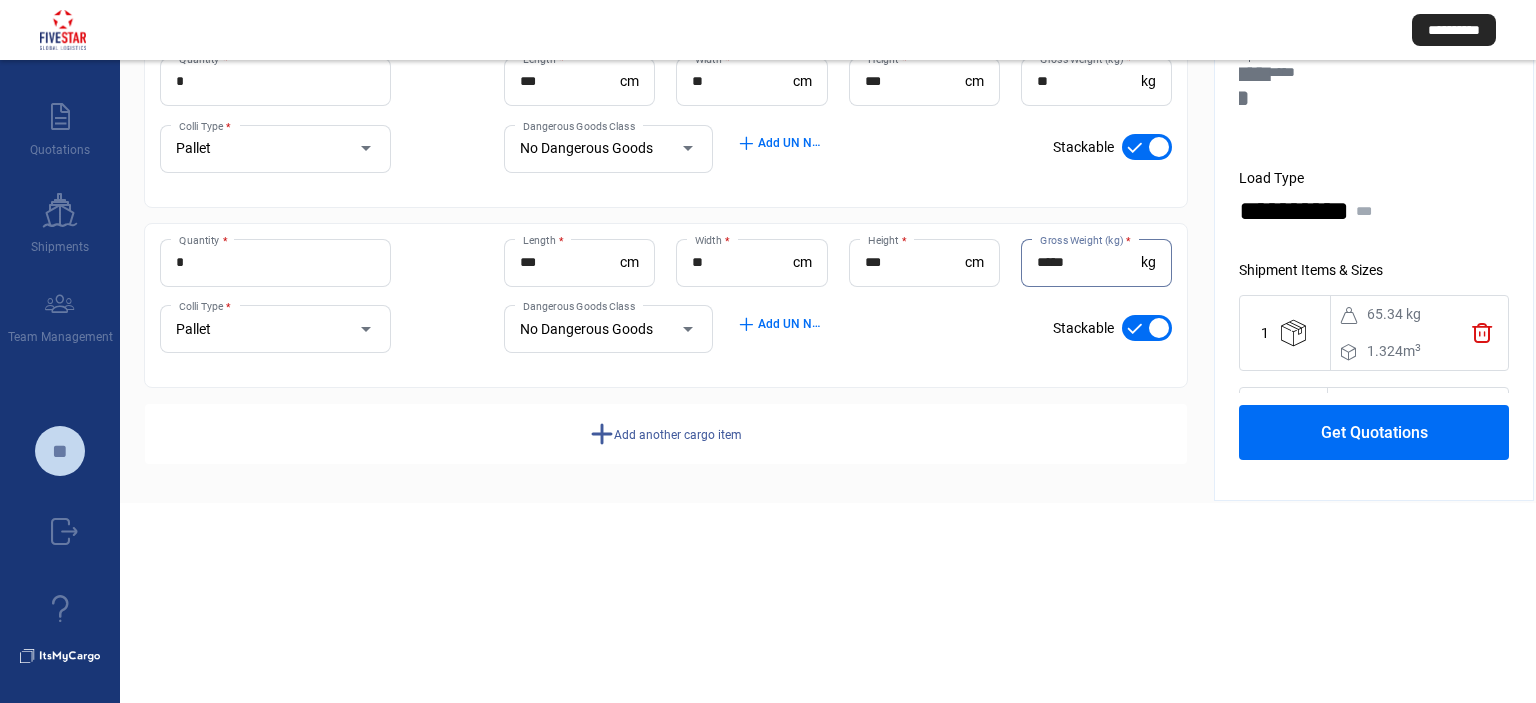 type on "*****" 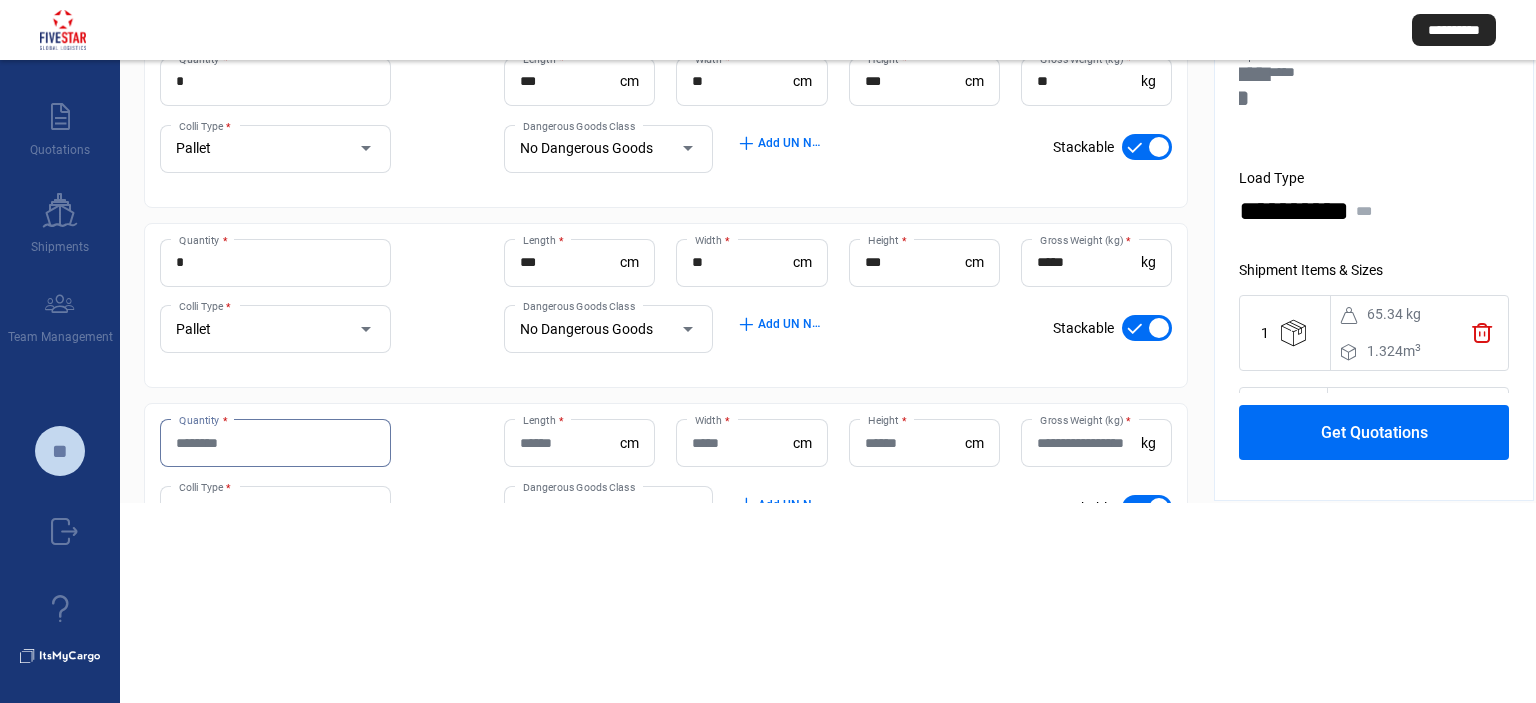 click on "Quantity *" at bounding box center [275, 443] 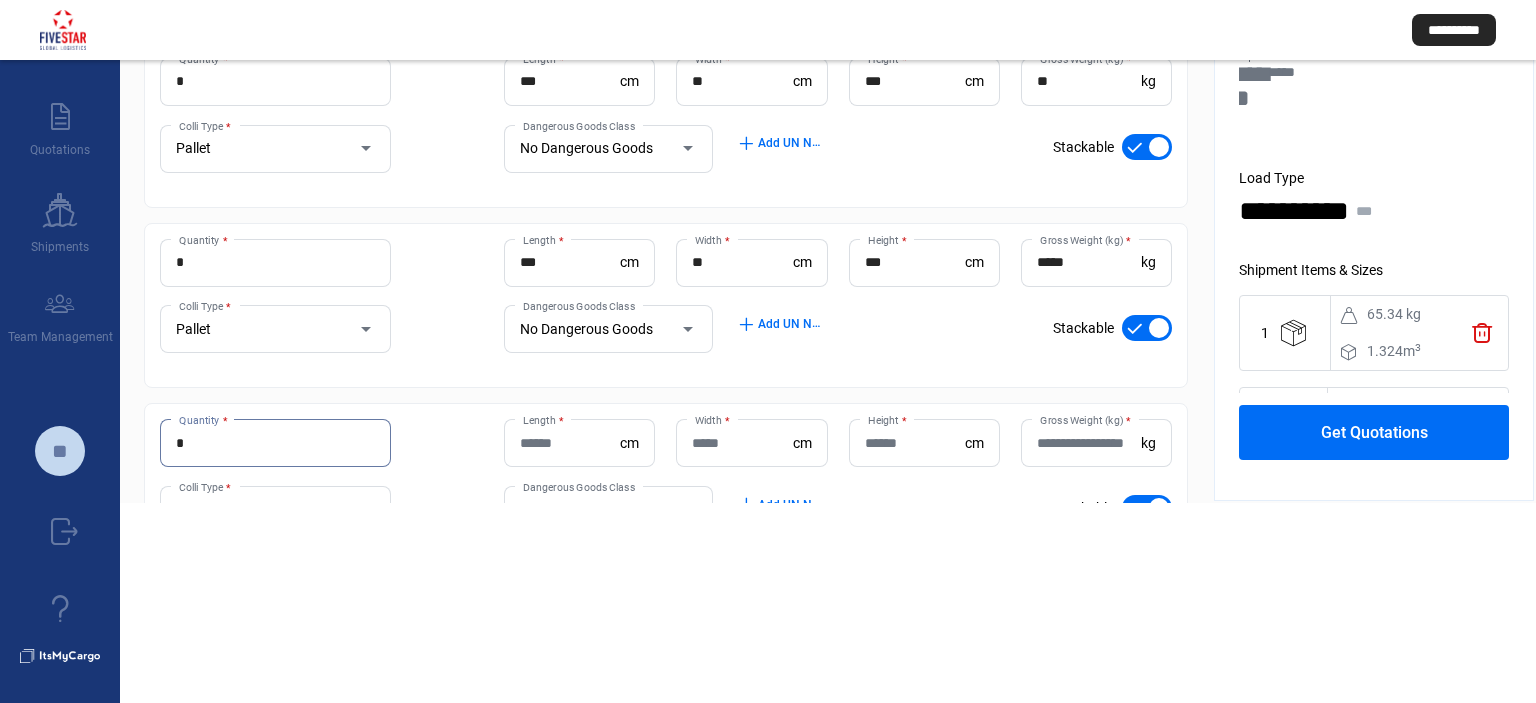 type on "*" 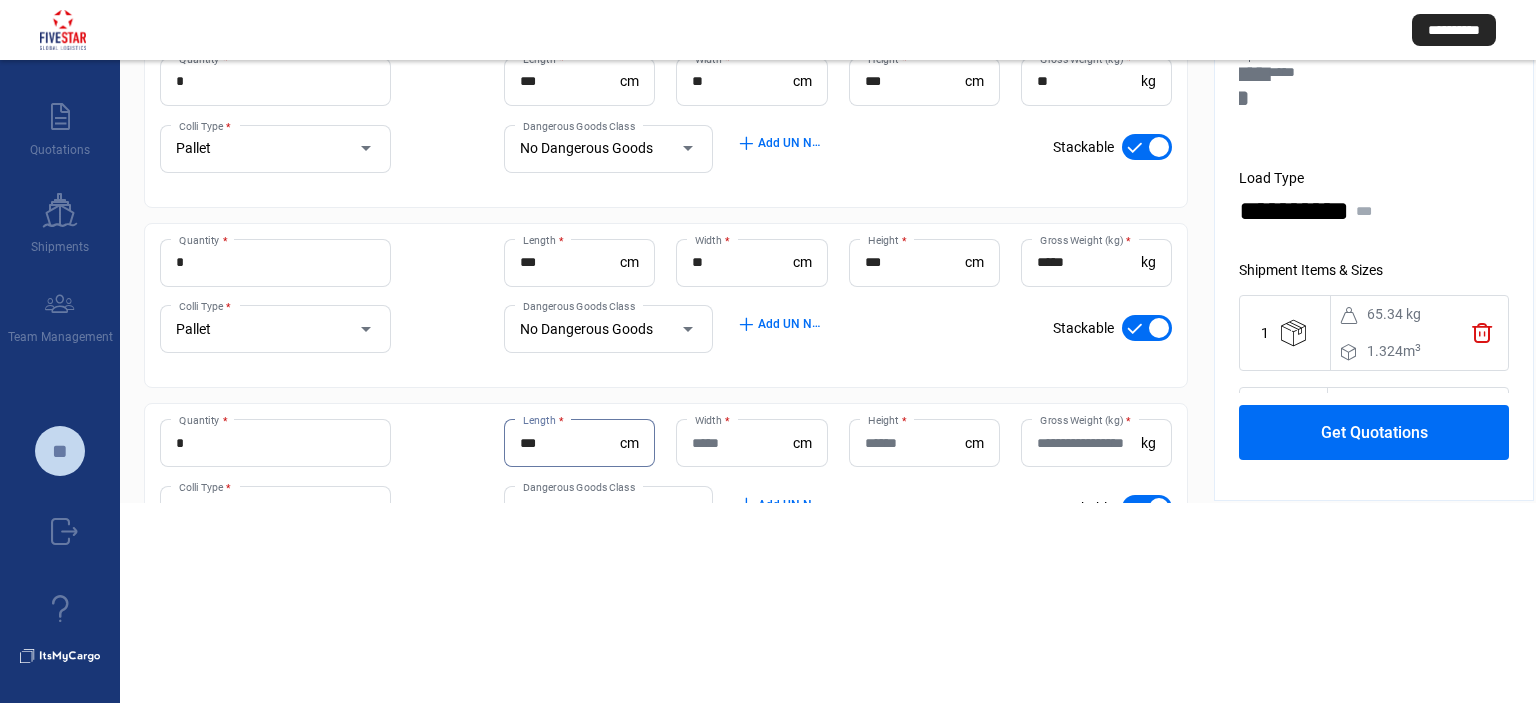 type on "***" 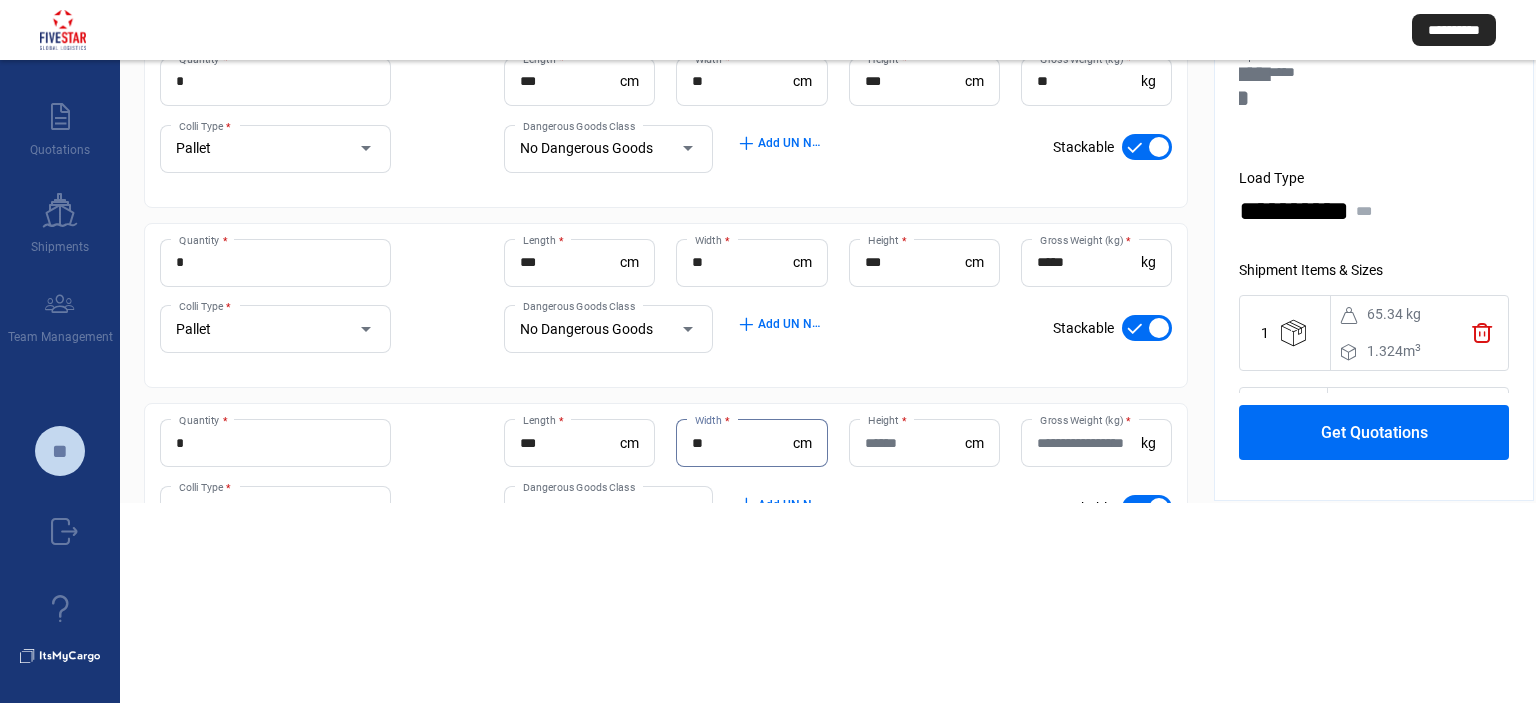 type on "**" 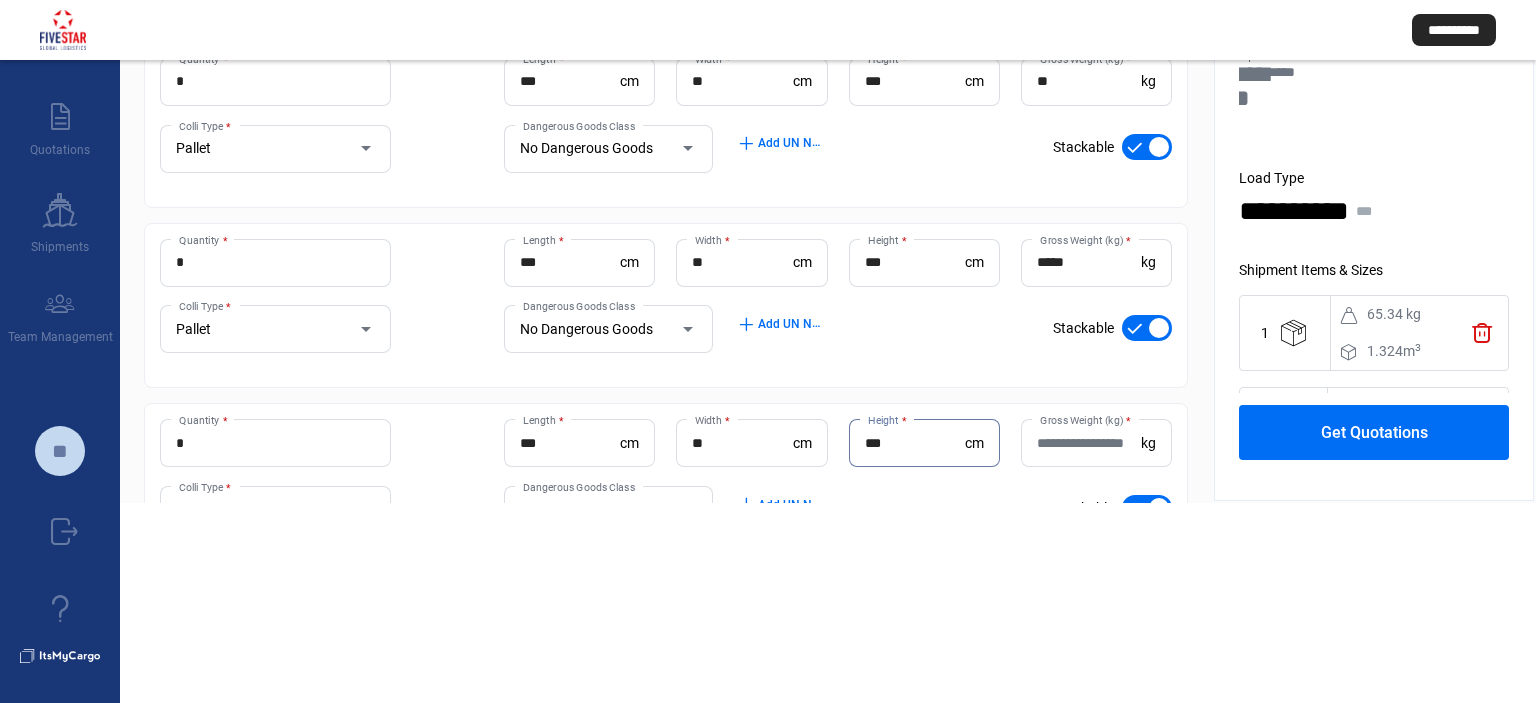 type on "***" 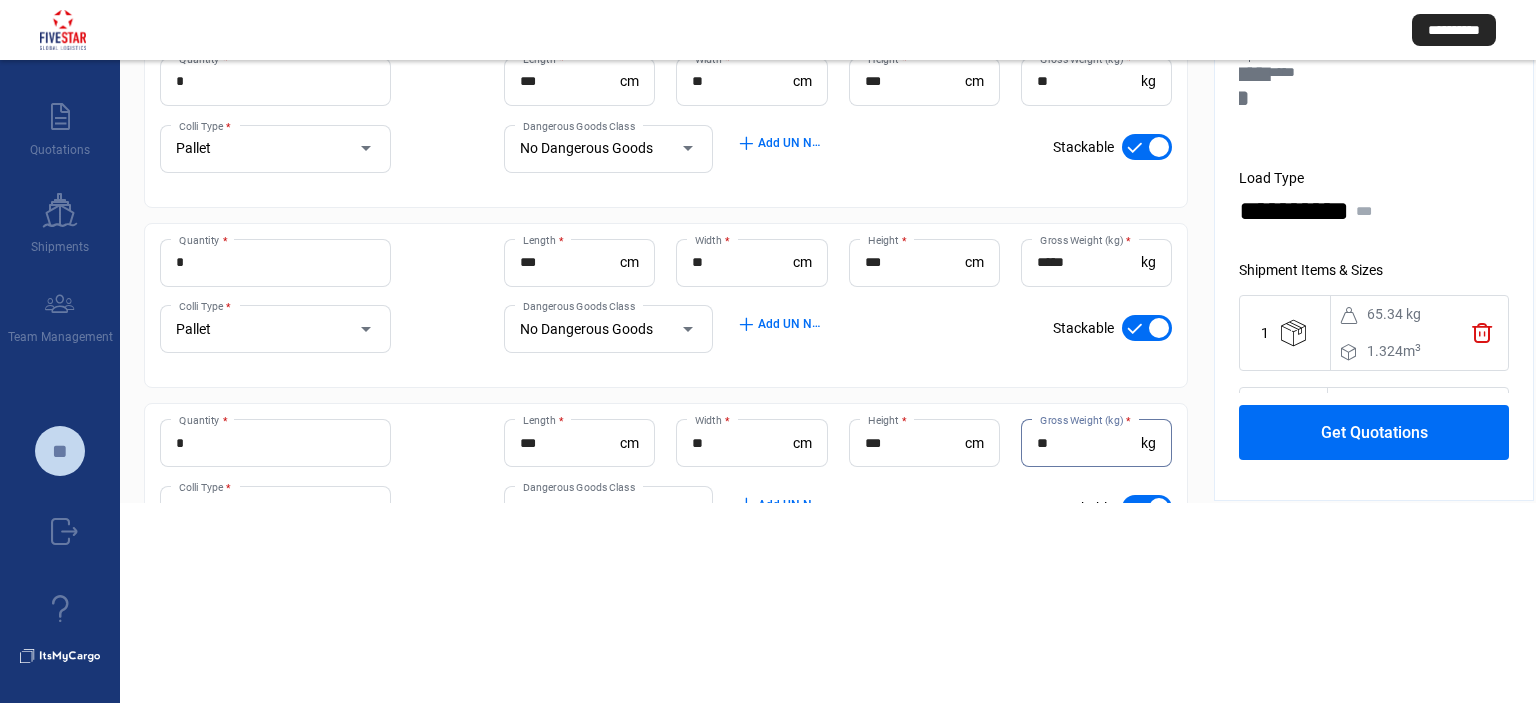 type on "*" 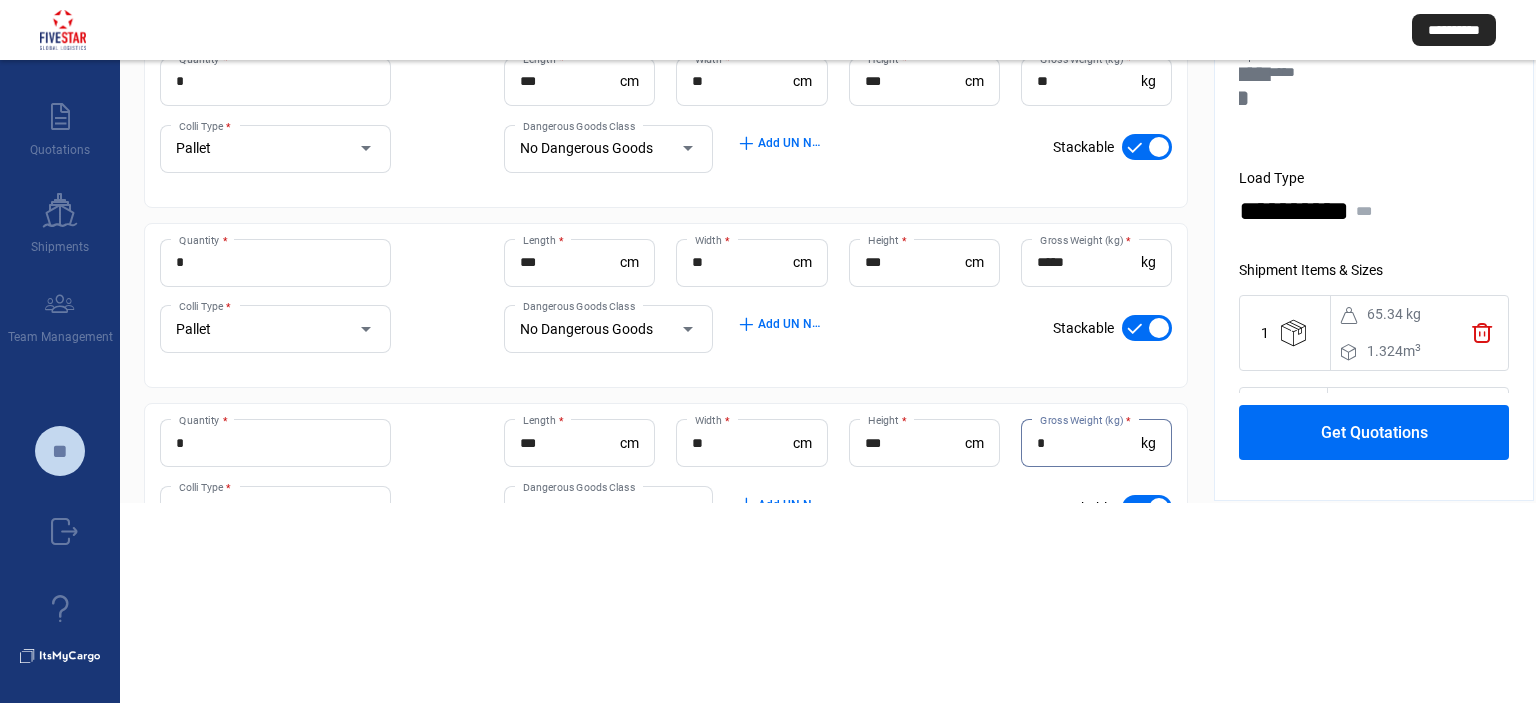 type 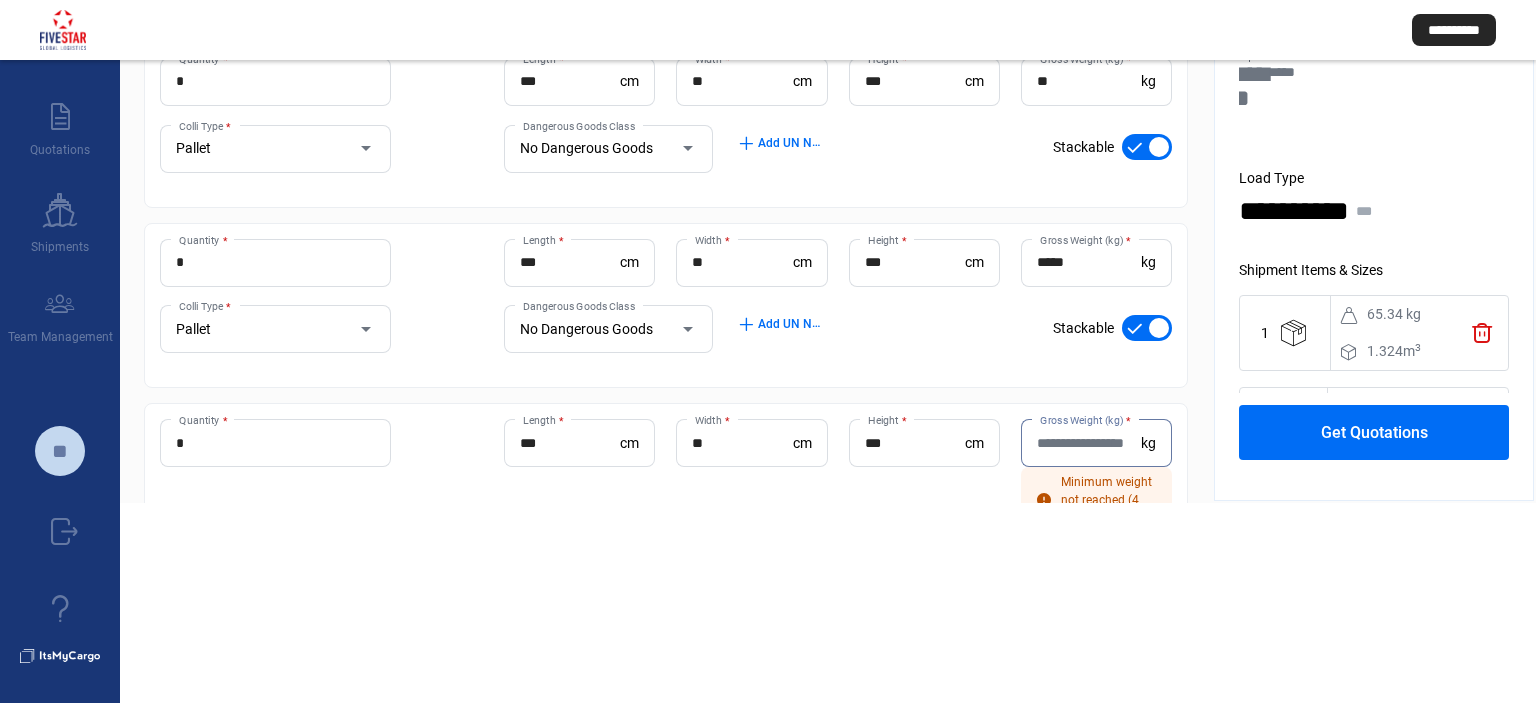 click on "***" at bounding box center (915, 443) 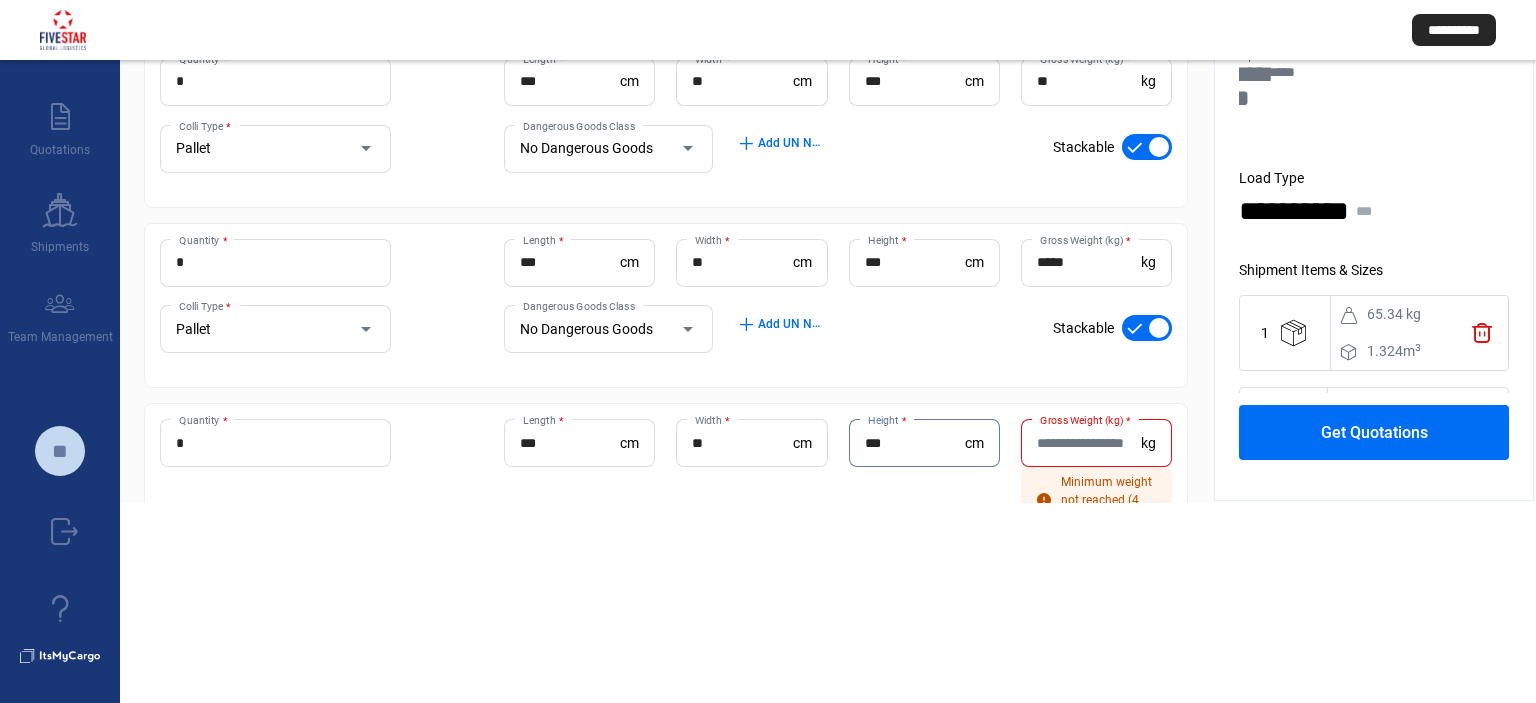 type on "***" 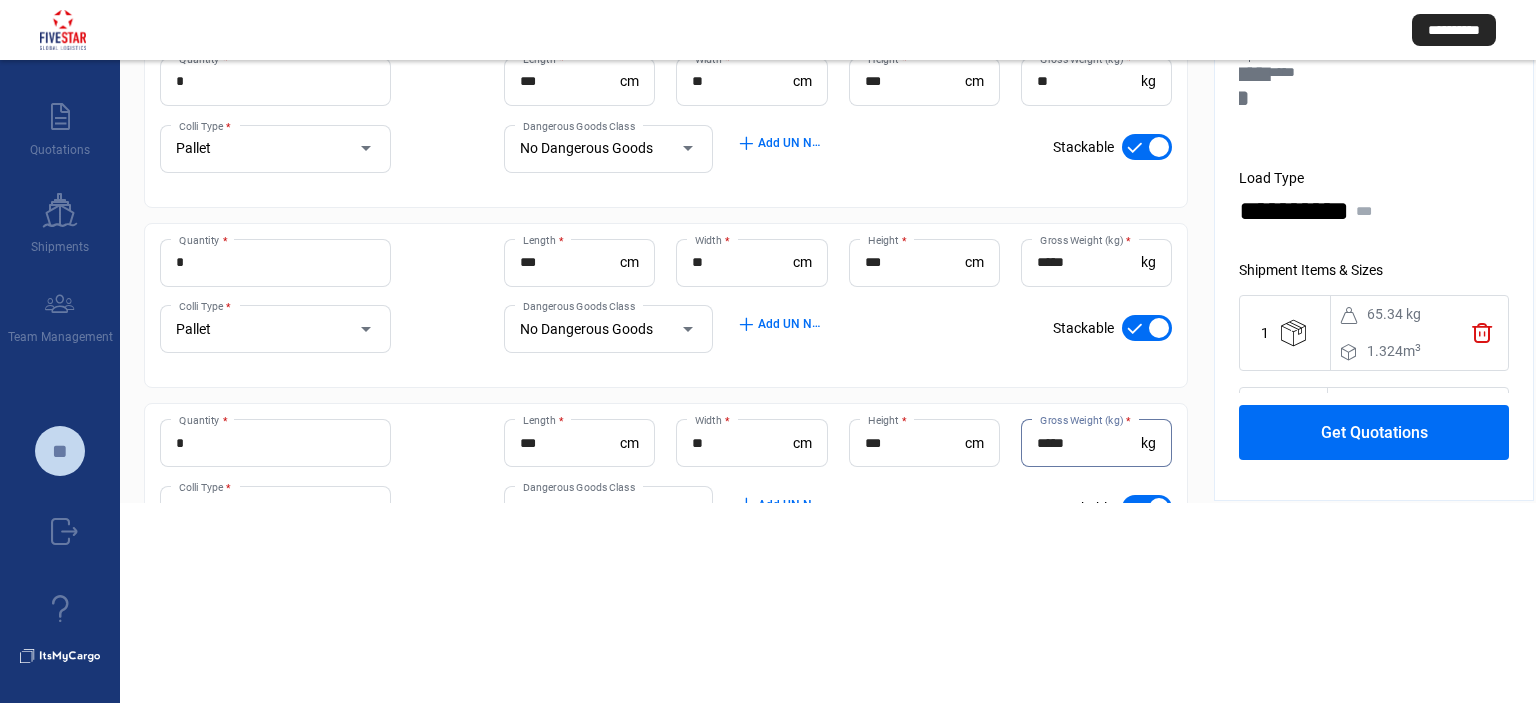 scroll, scrollTop: 203, scrollLeft: 0, axis: vertical 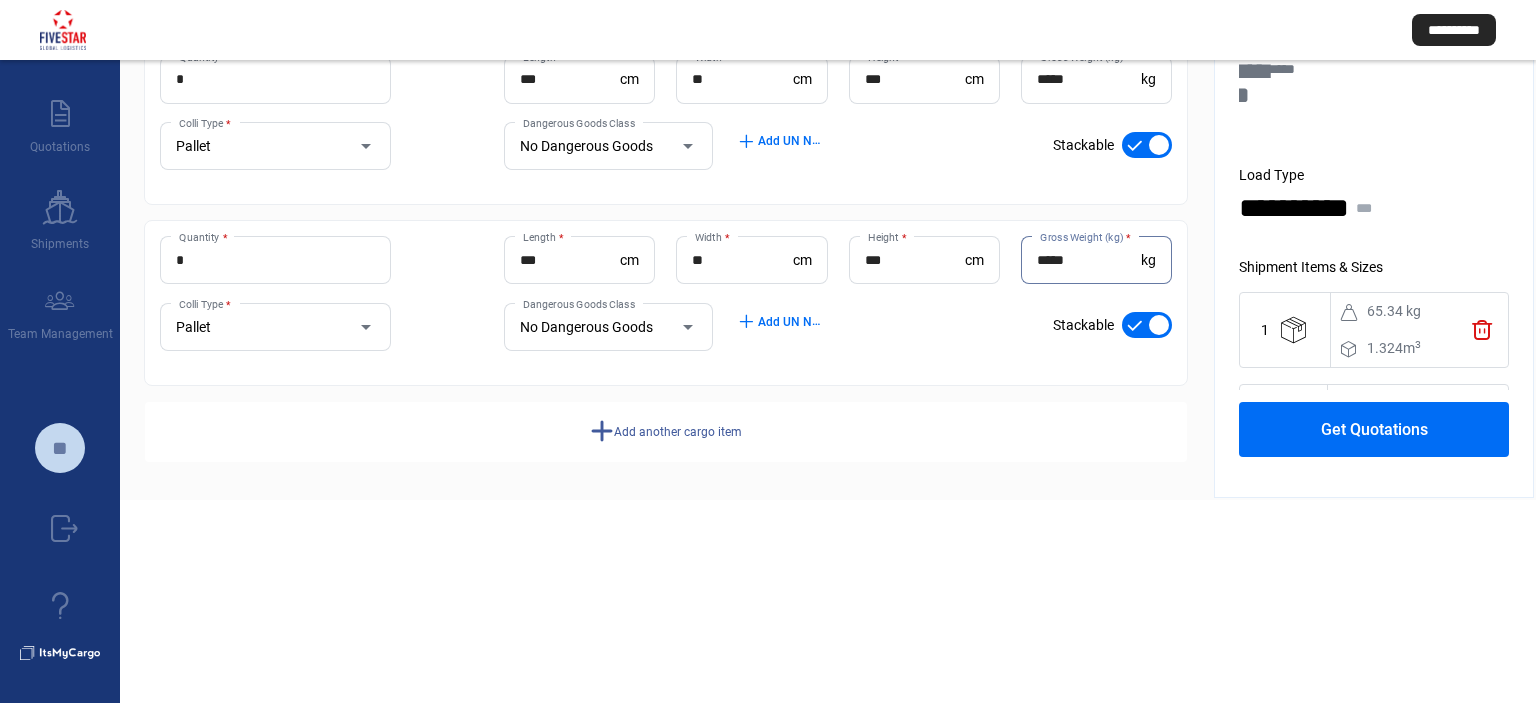 type on "*****" 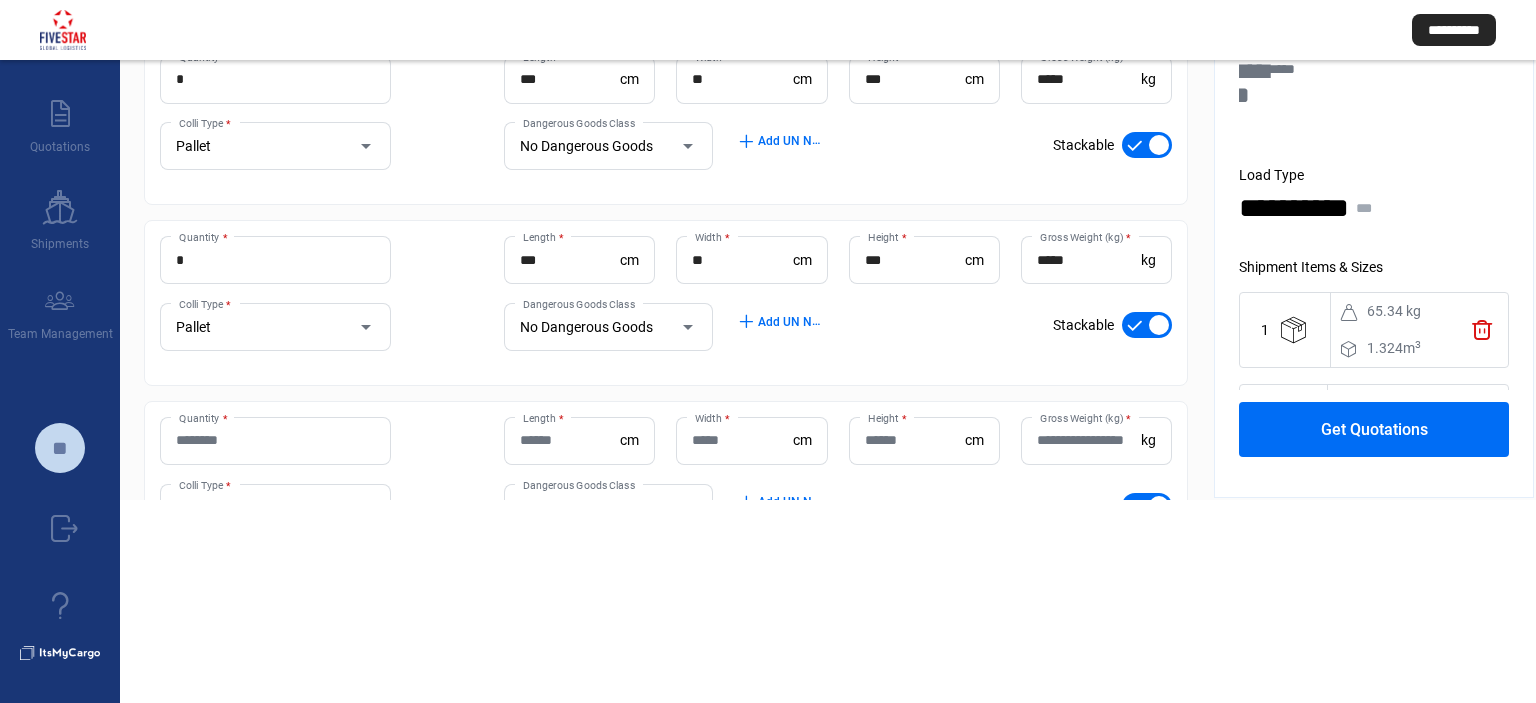 click on "Quantity *" at bounding box center (275, 440) 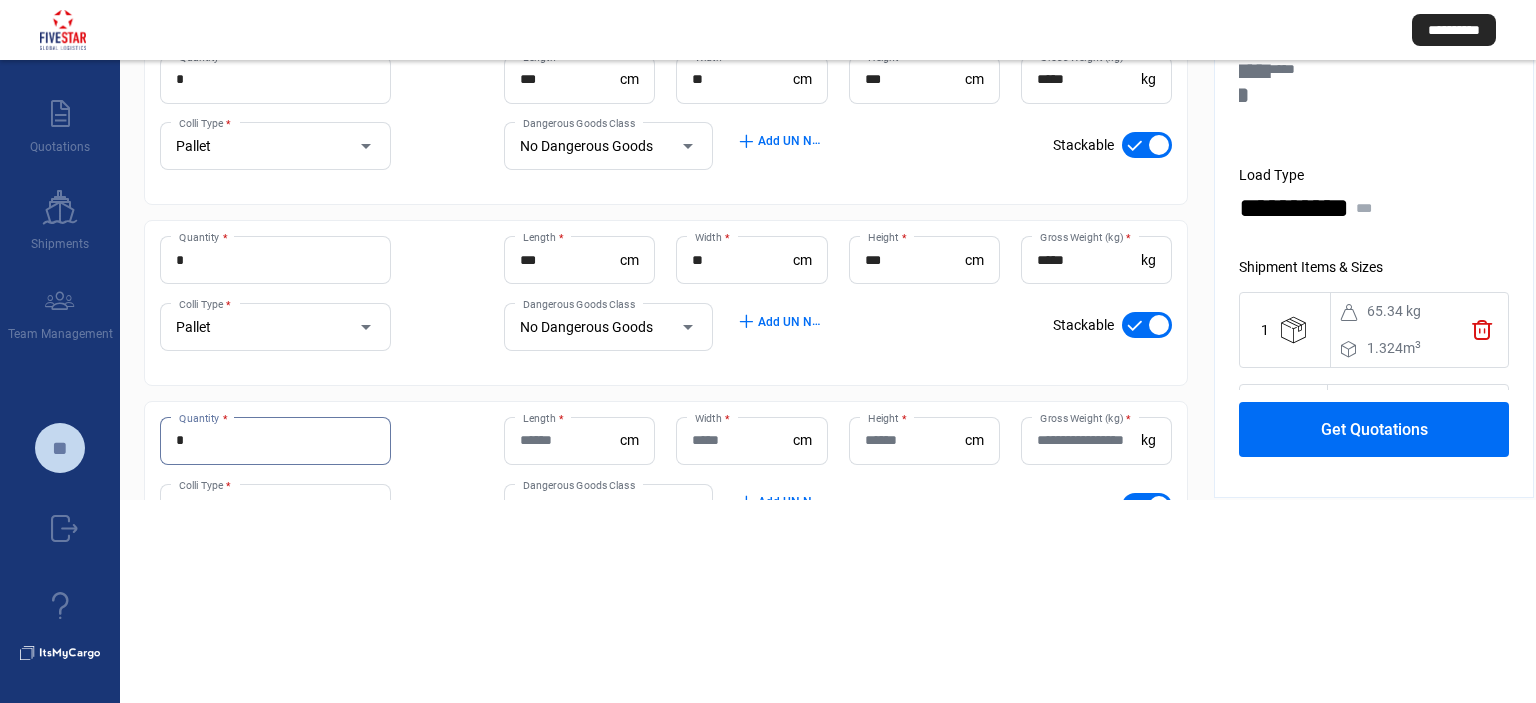 type on "*" 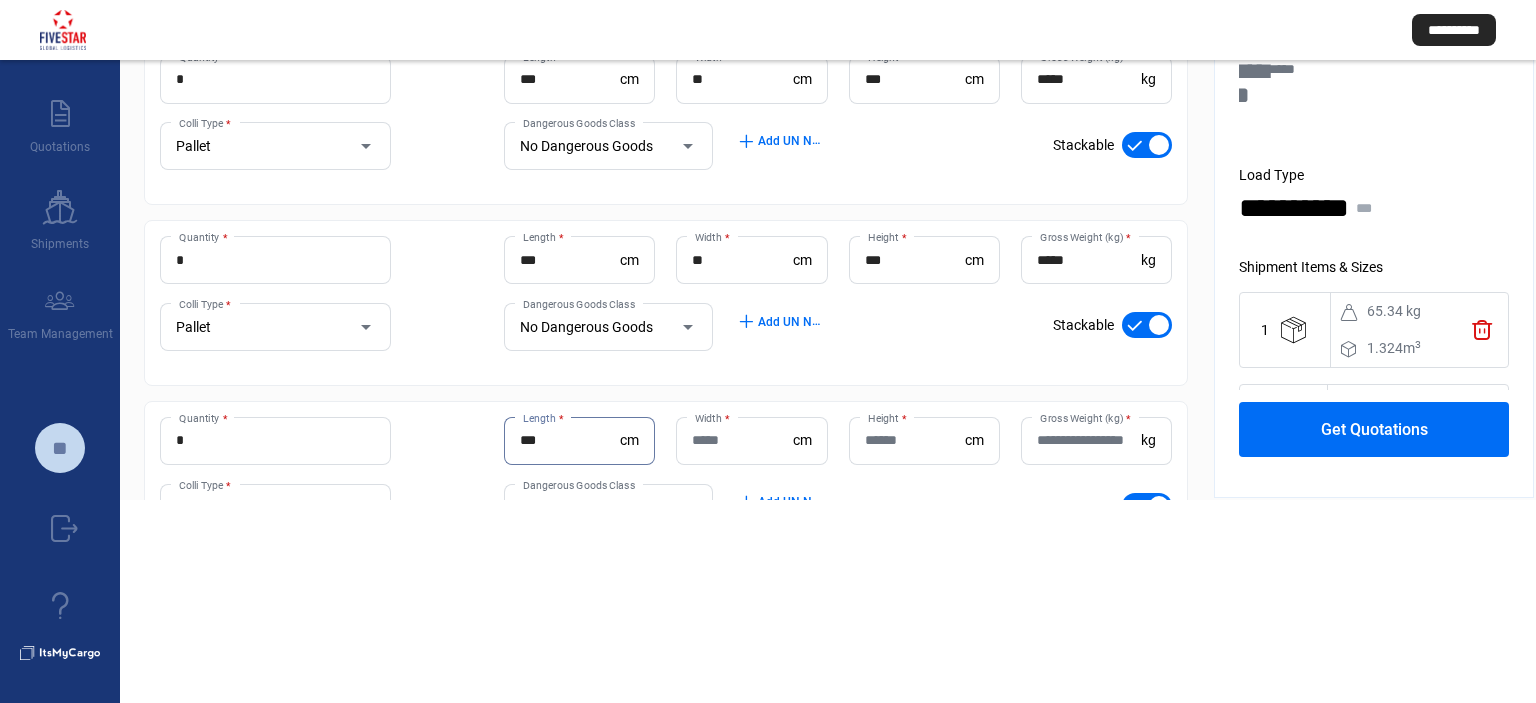type on "***" 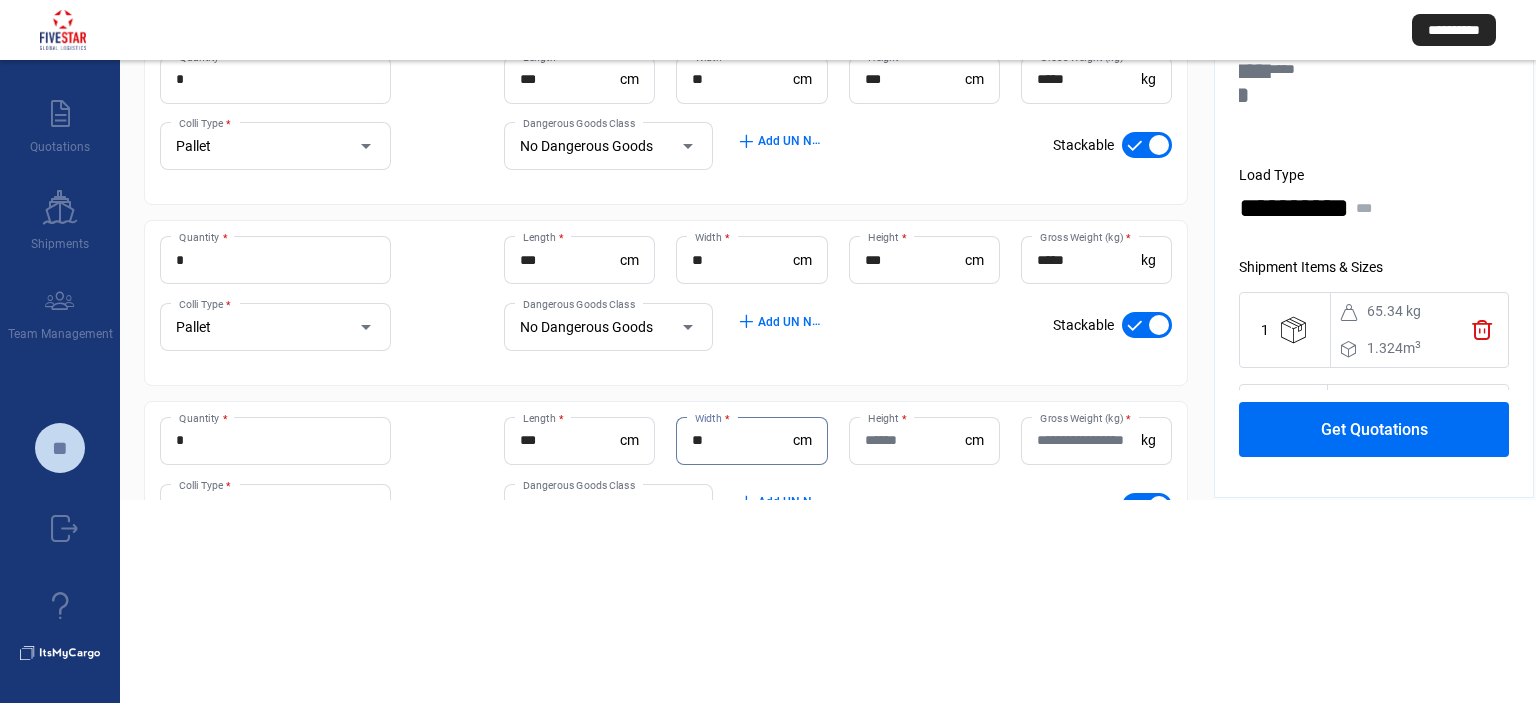 type on "**" 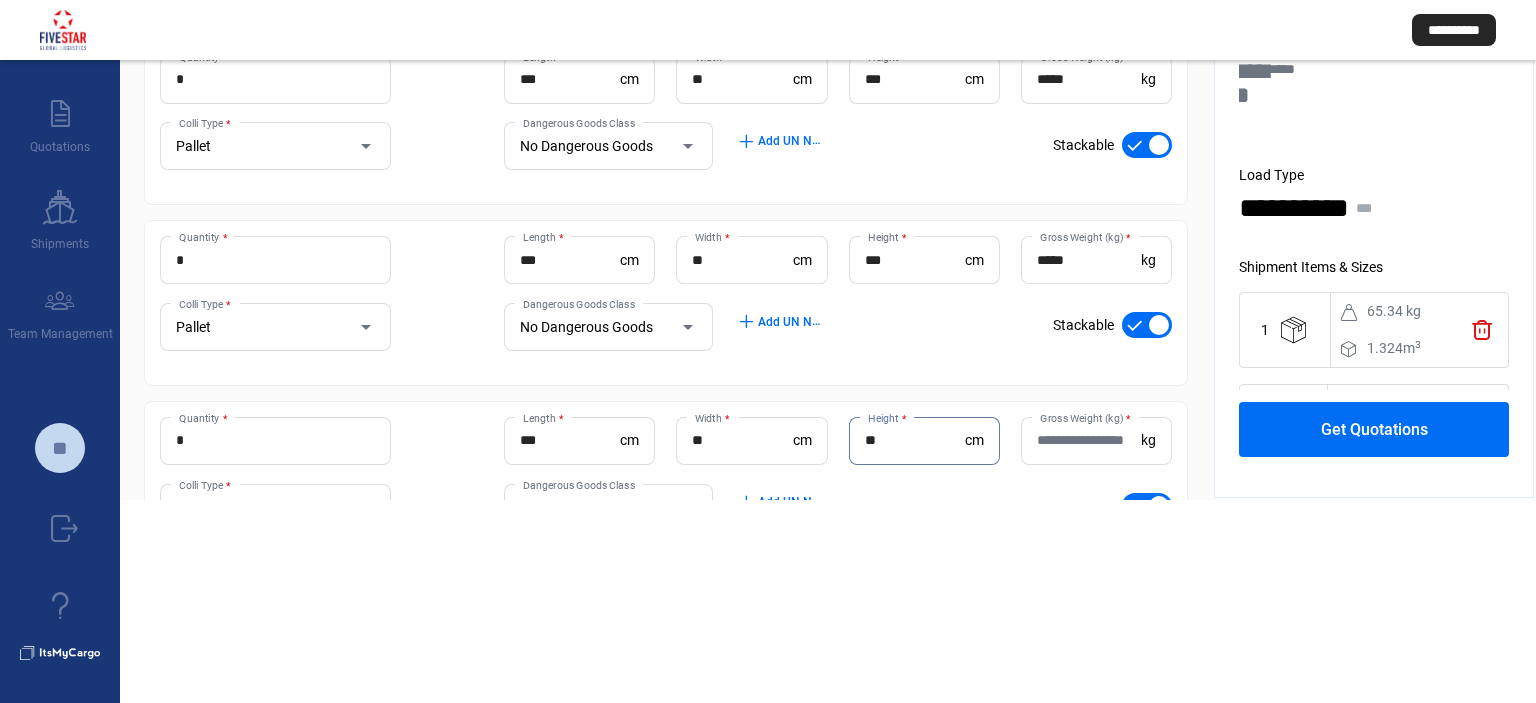 type on "**" 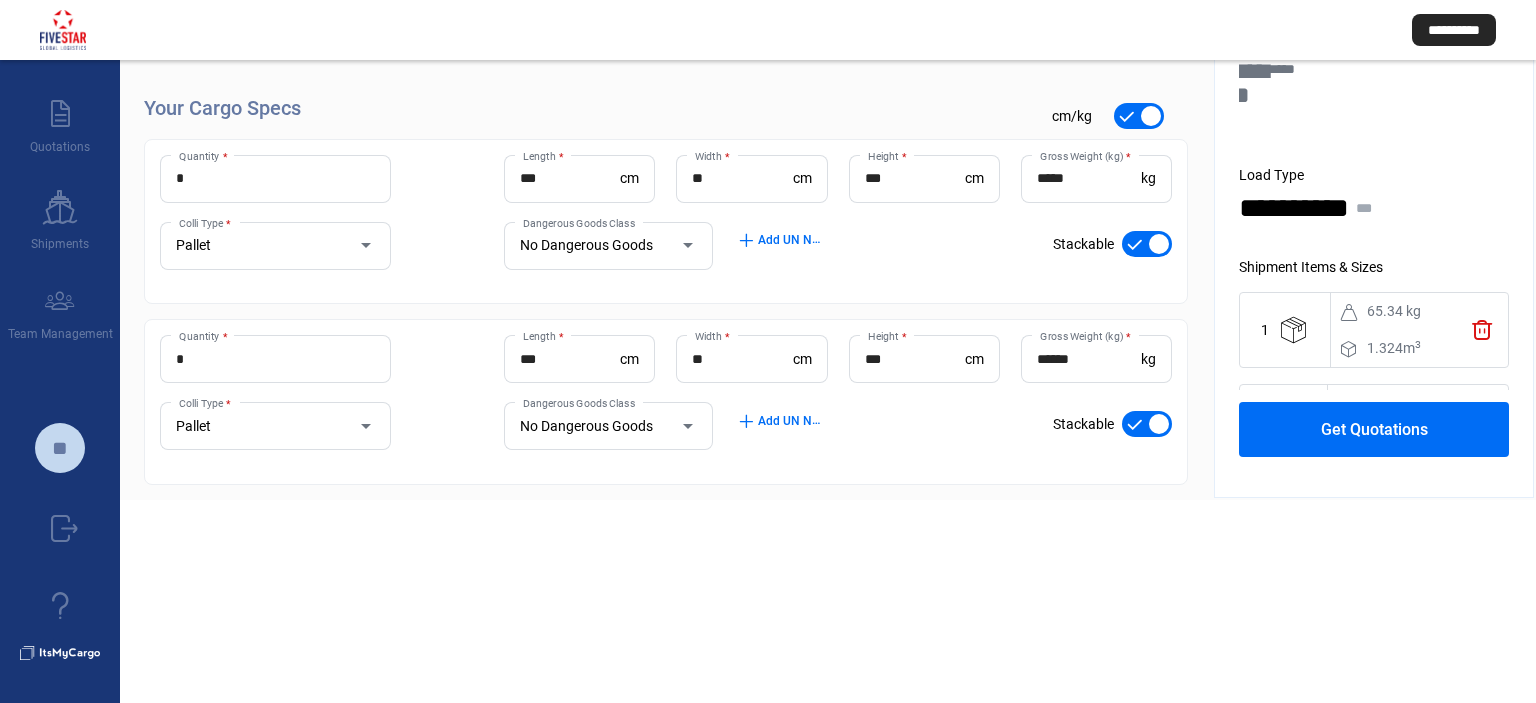 scroll, scrollTop: 0, scrollLeft: 0, axis: both 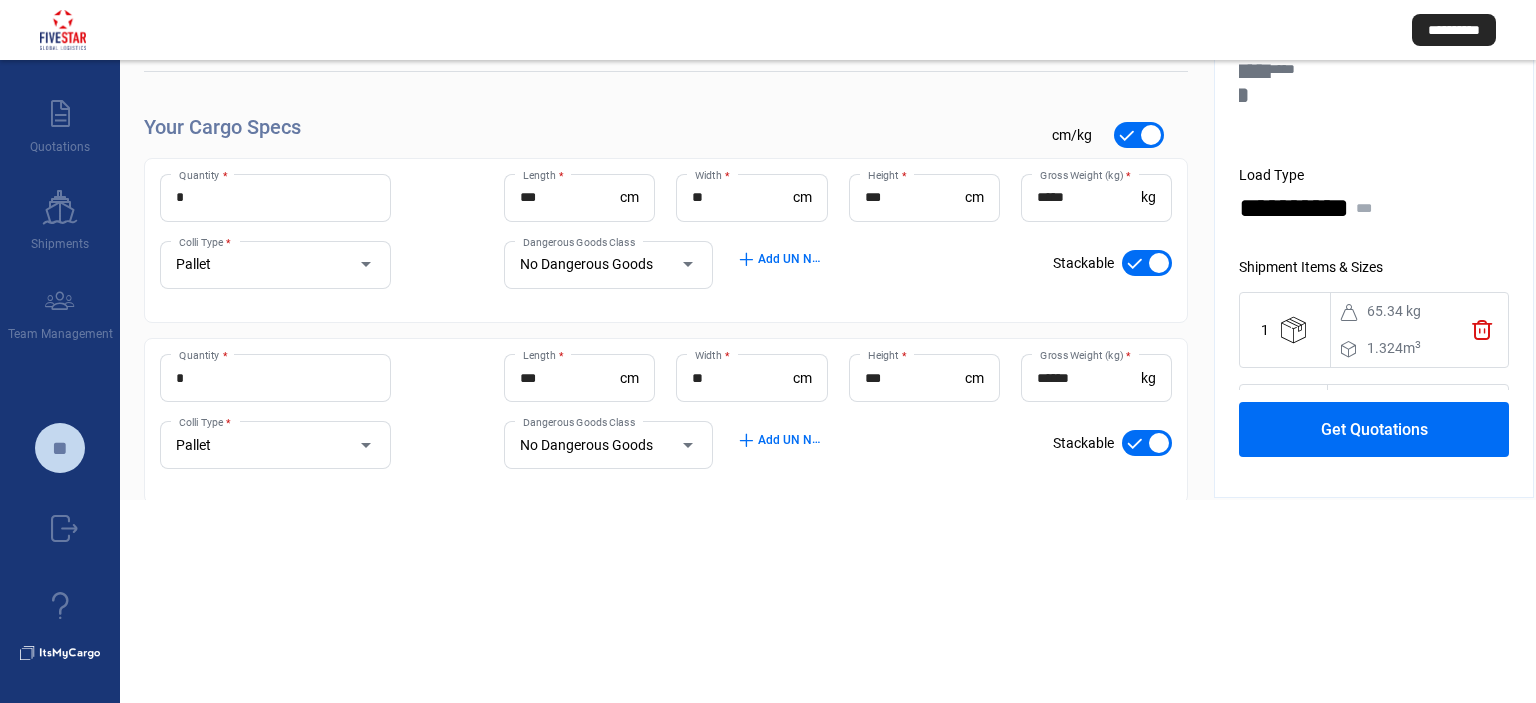 type on "*****" 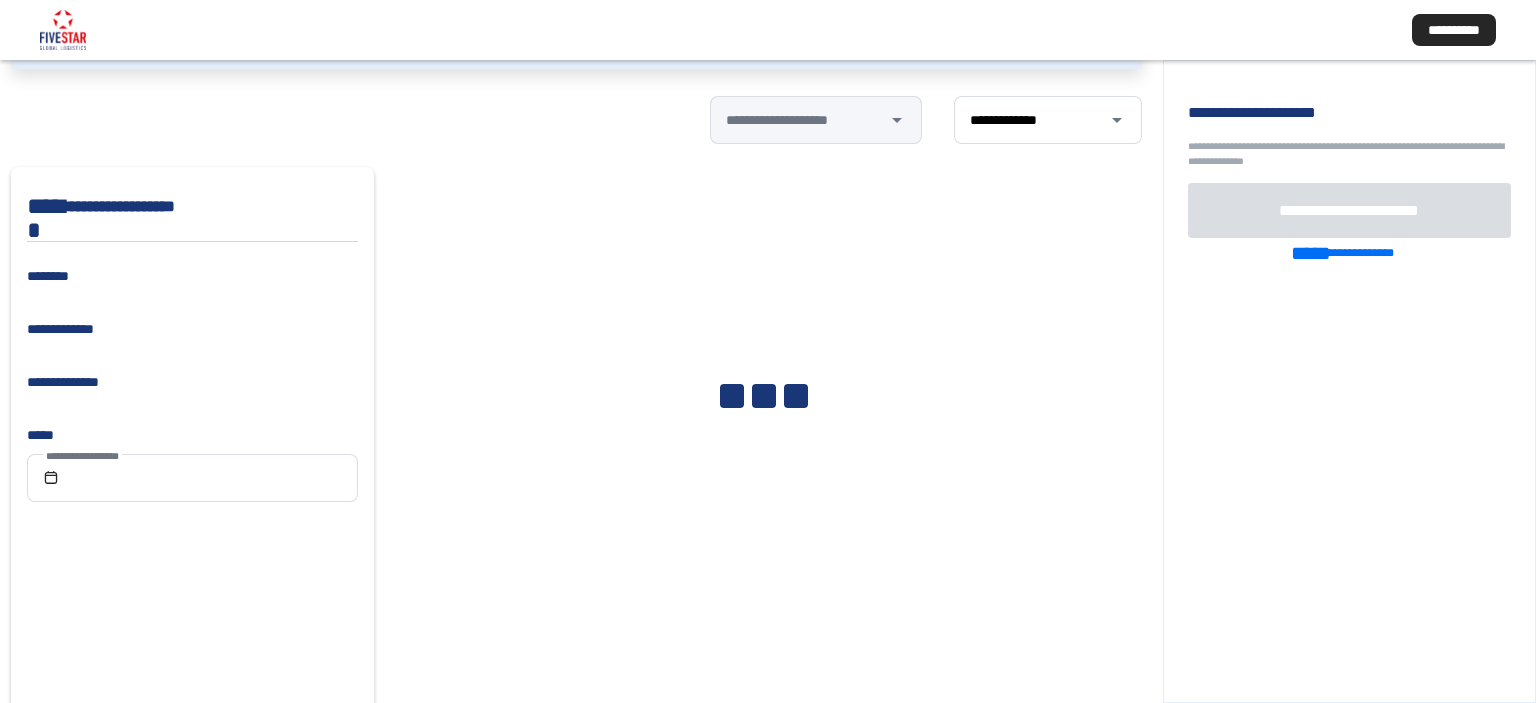 scroll, scrollTop: 203, scrollLeft: 0, axis: vertical 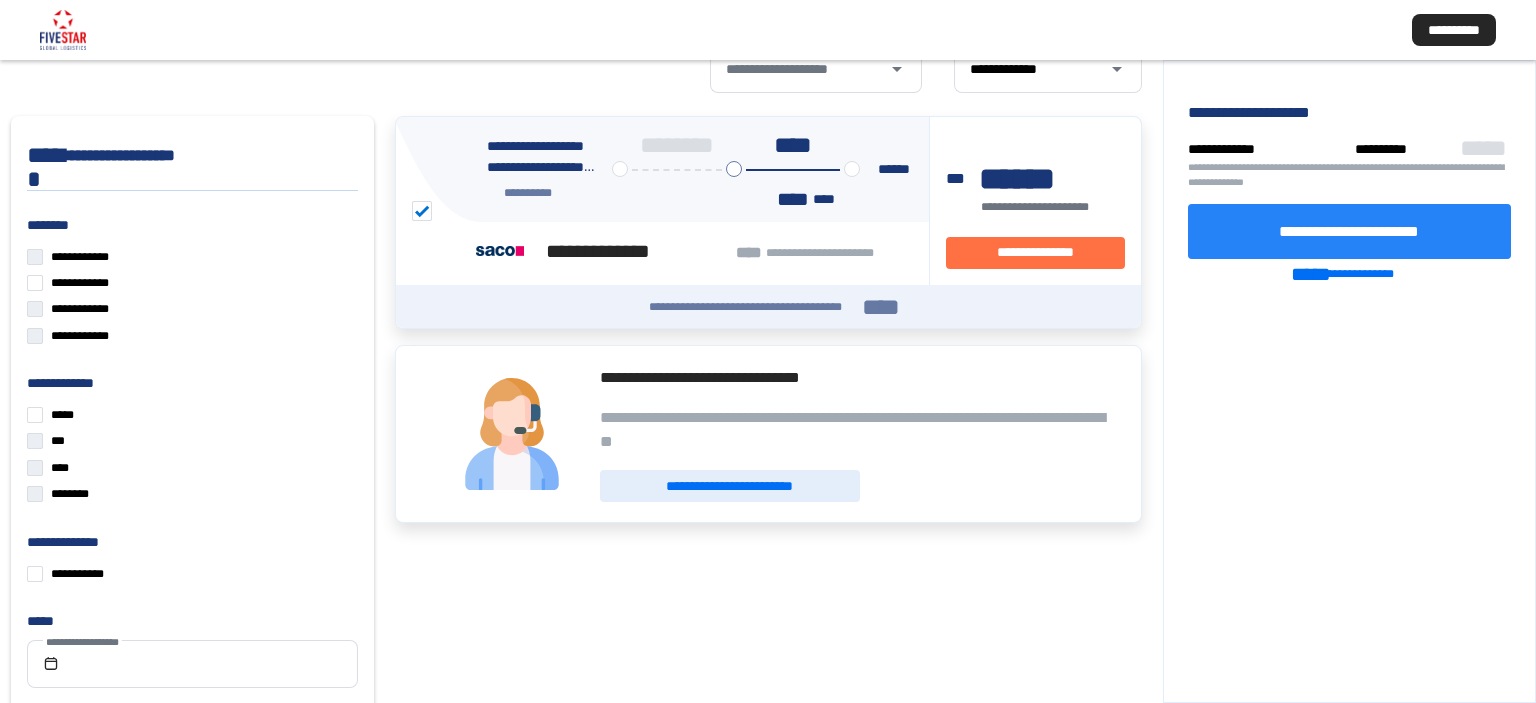 click on "**********" 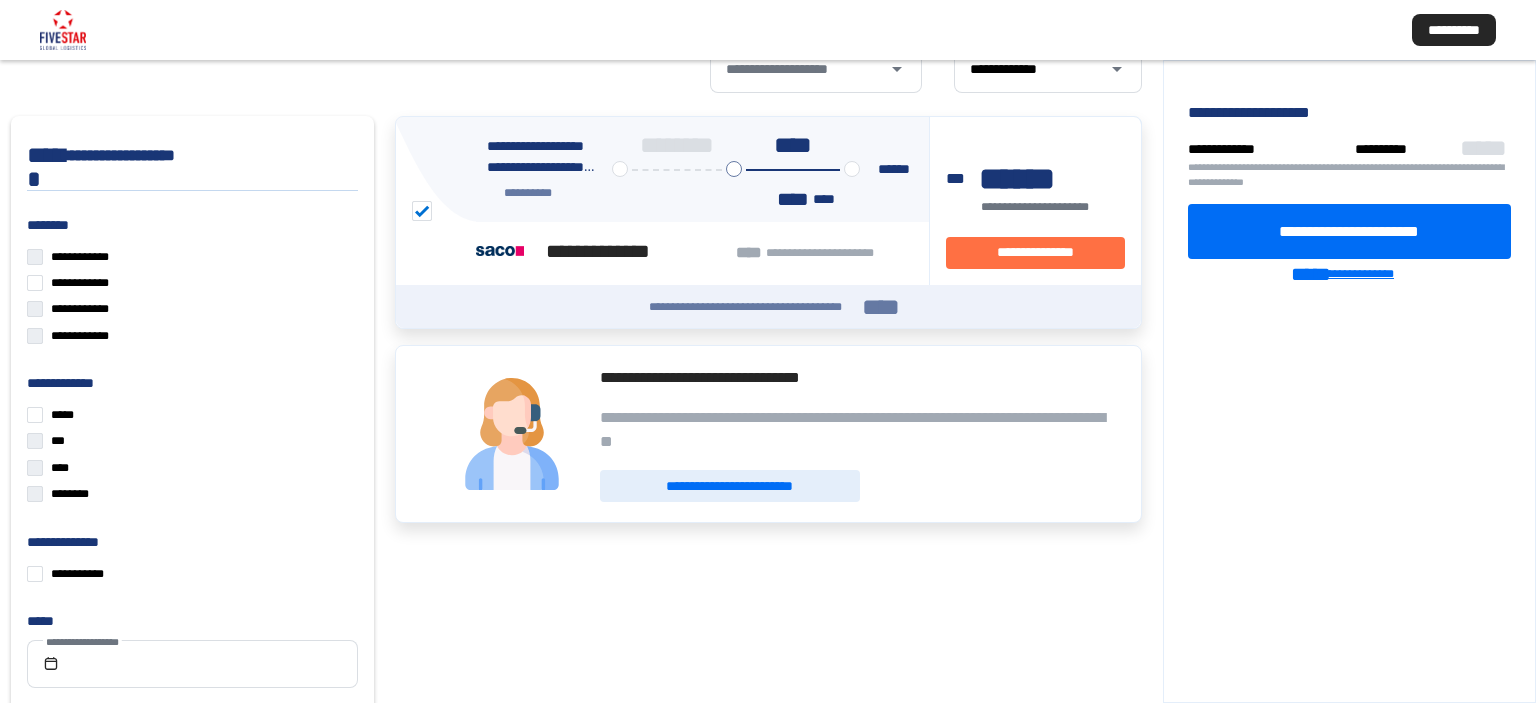 click on "**********" 